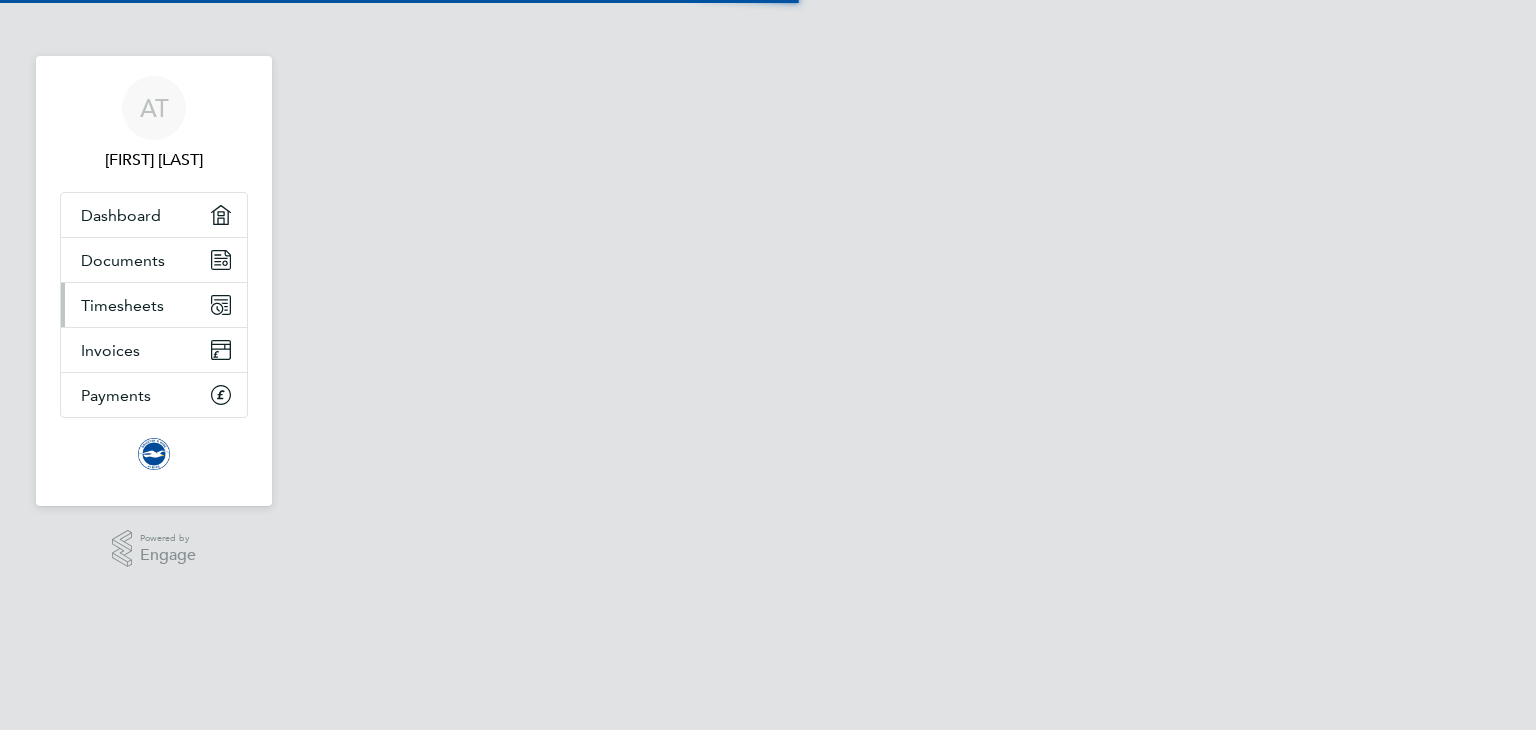 scroll, scrollTop: 0, scrollLeft: 0, axis: both 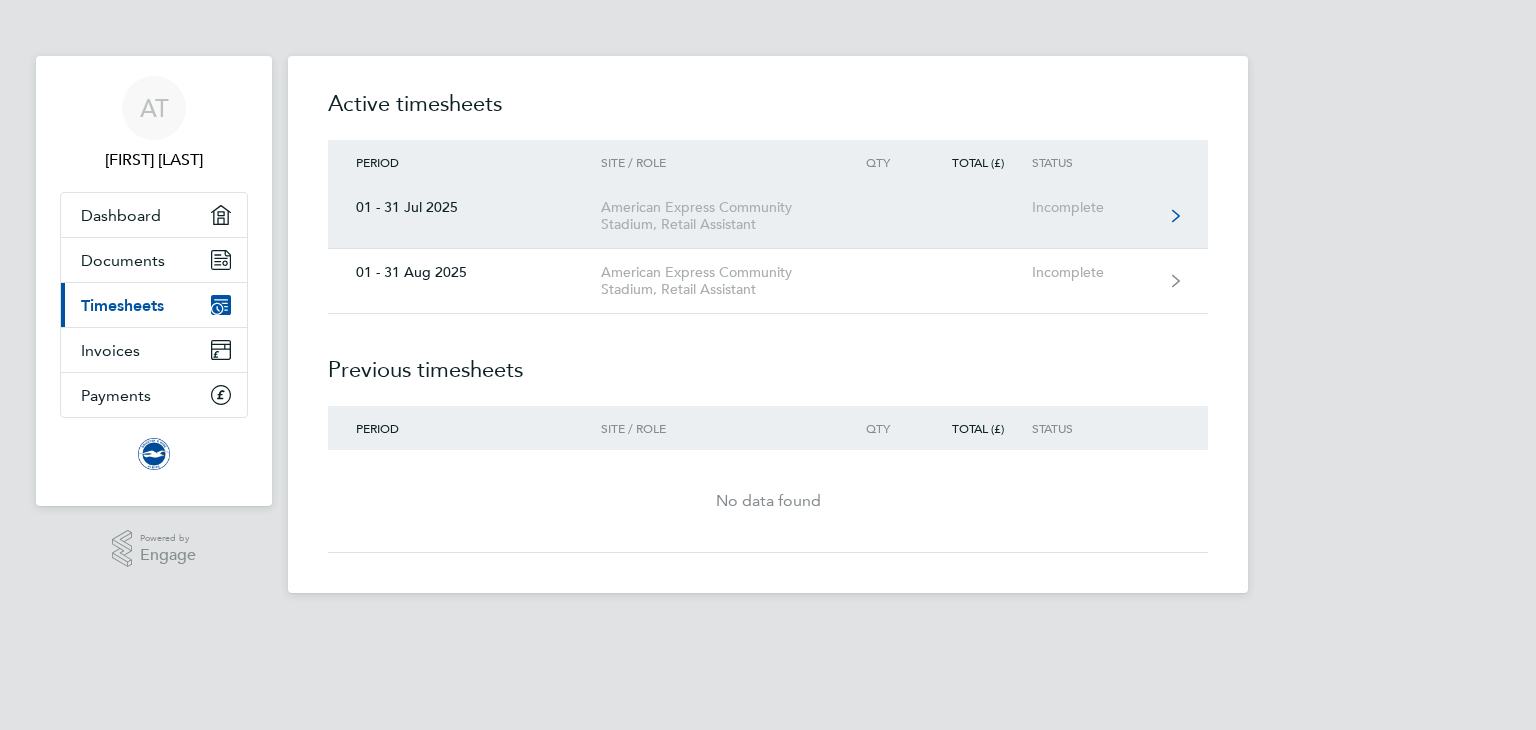 click on "01 - [DATE]  American Express Community Stadium, Retail Assistant  Incomplete" 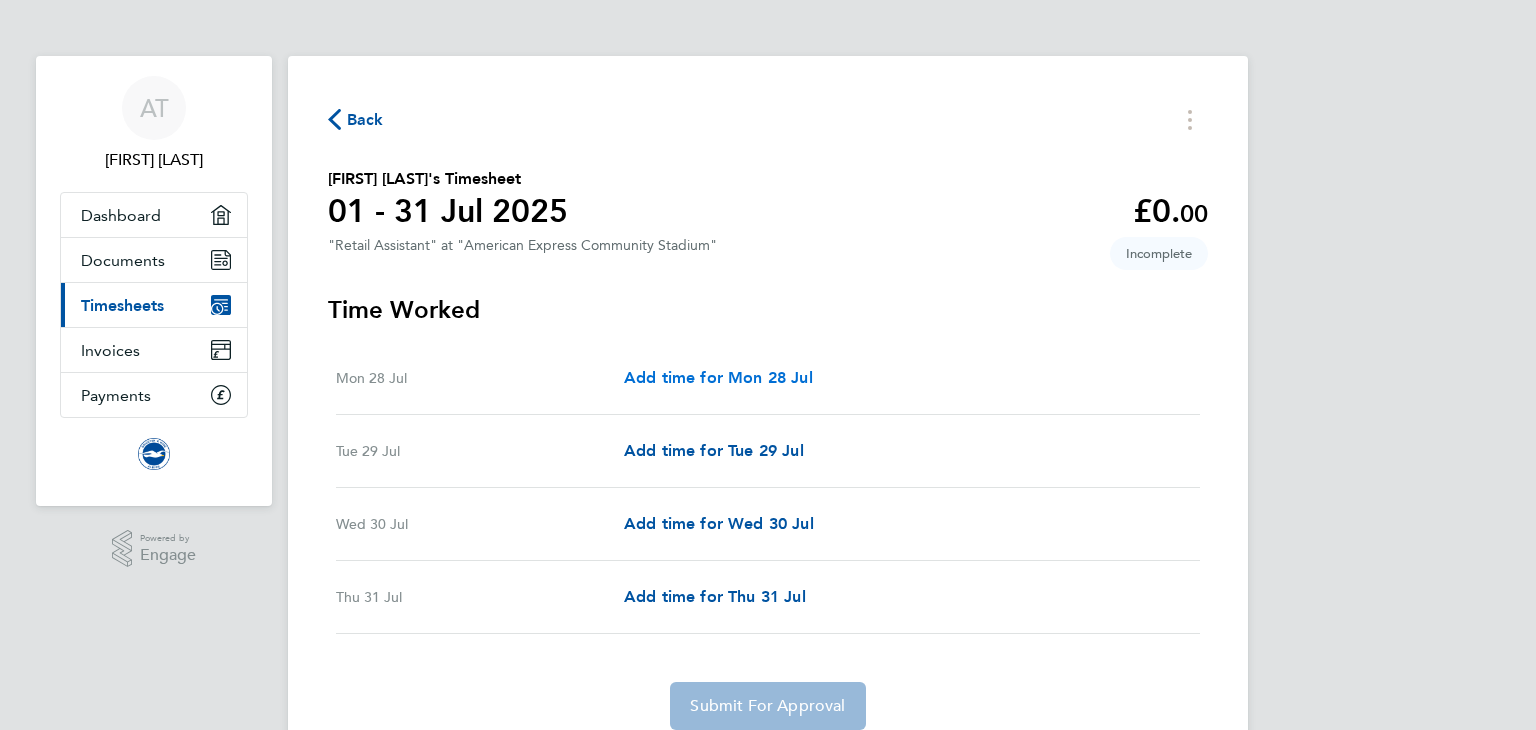 click on "Add time for Mon 28 Jul" at bounding box center (718, 377) 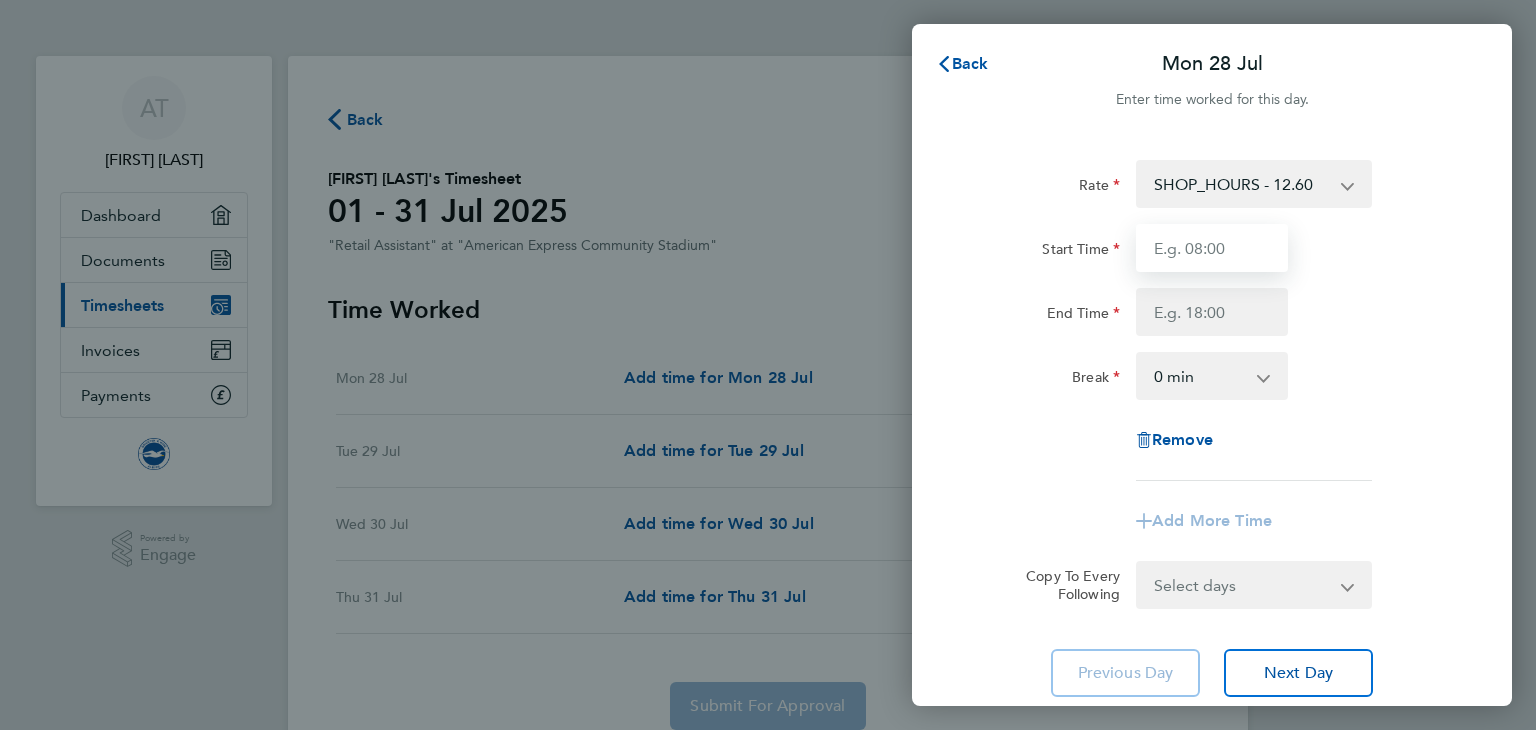 click on "Start Time" at bounding box center [1212, 248] 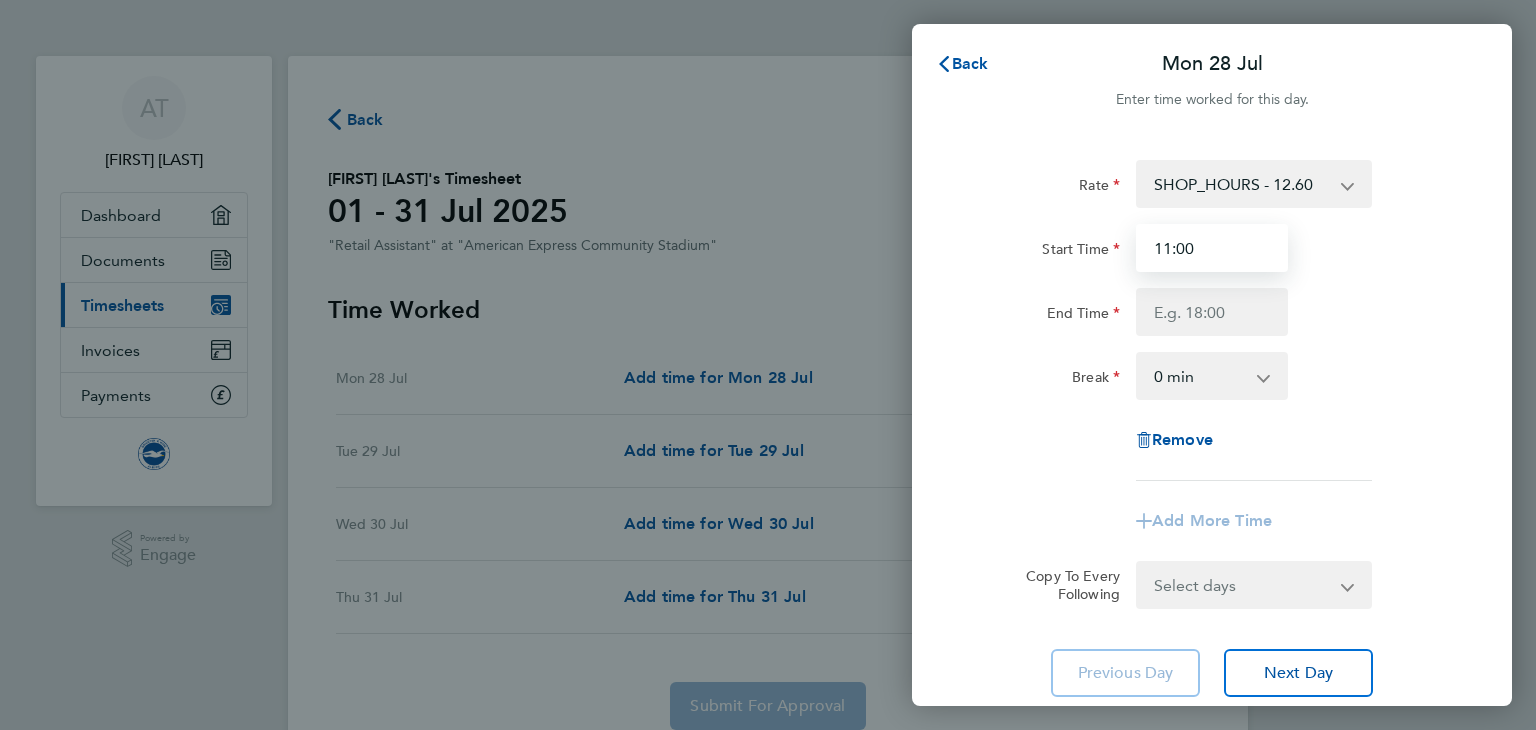 type on "11:00" 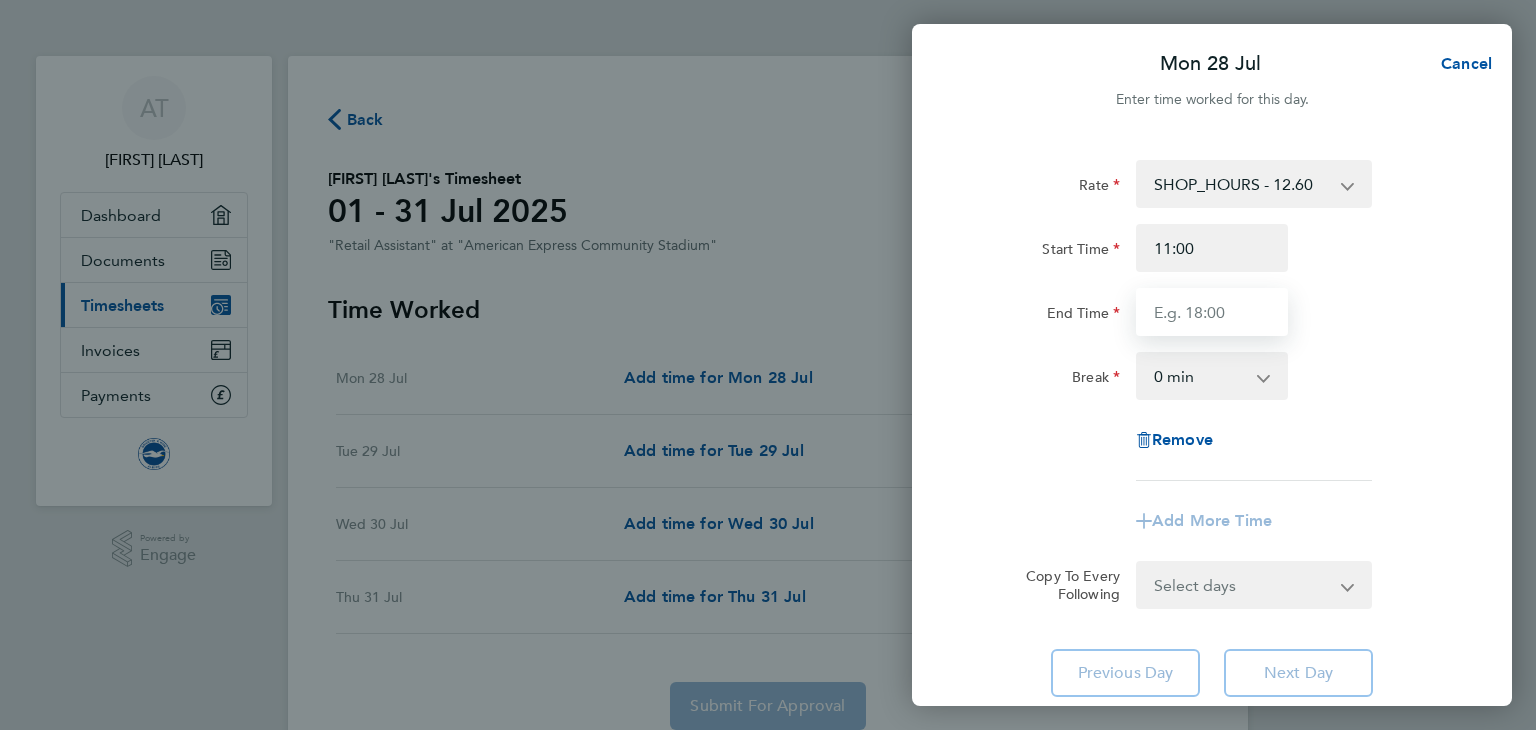 click on "End Time" at bounding box center (1212, 312) 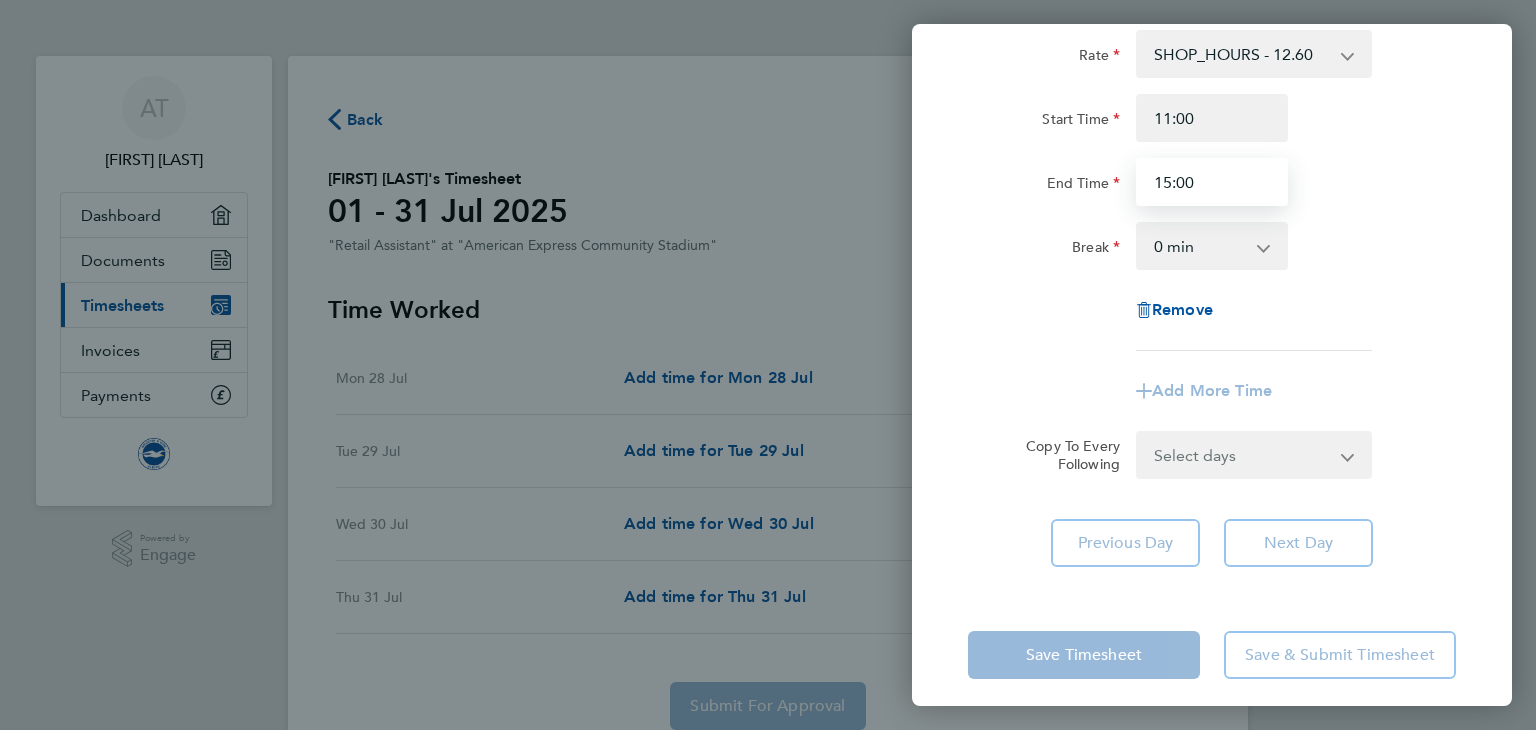 scroll, scrollTop: 132, scrollLeft: 0, axis: vertical 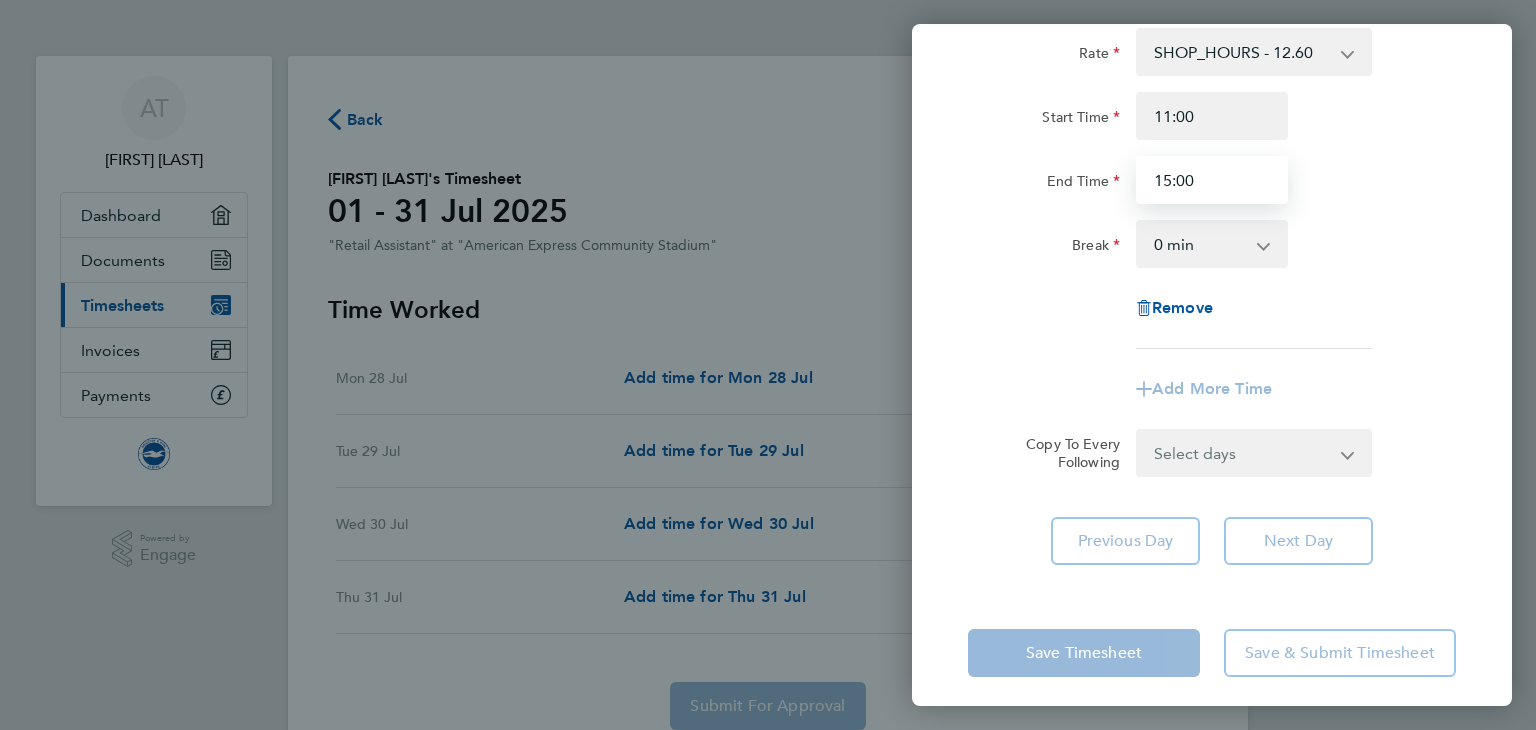 type on "15:00" 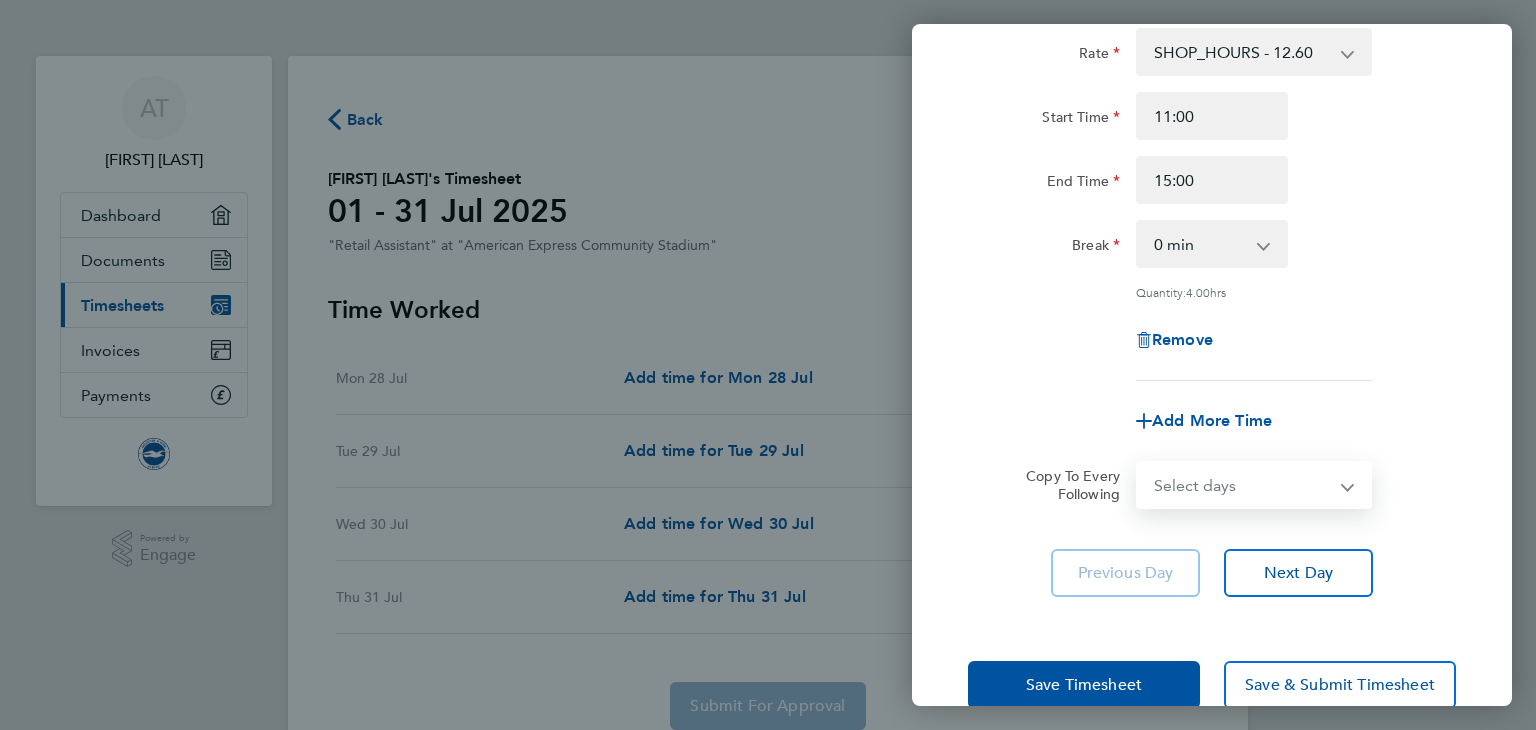 click on "Rate  SHOP_HOURS - 12.60
Start Time [TIME] End Time [TIME] Break  0 min   15 min   30 min   45 min   60 min   75 min   90 min
Quantity:  4.00  hrs
Remove
Add More Time  Copy To Every Following  Select days   Day   Tuesday   Wednesday   Thursday" 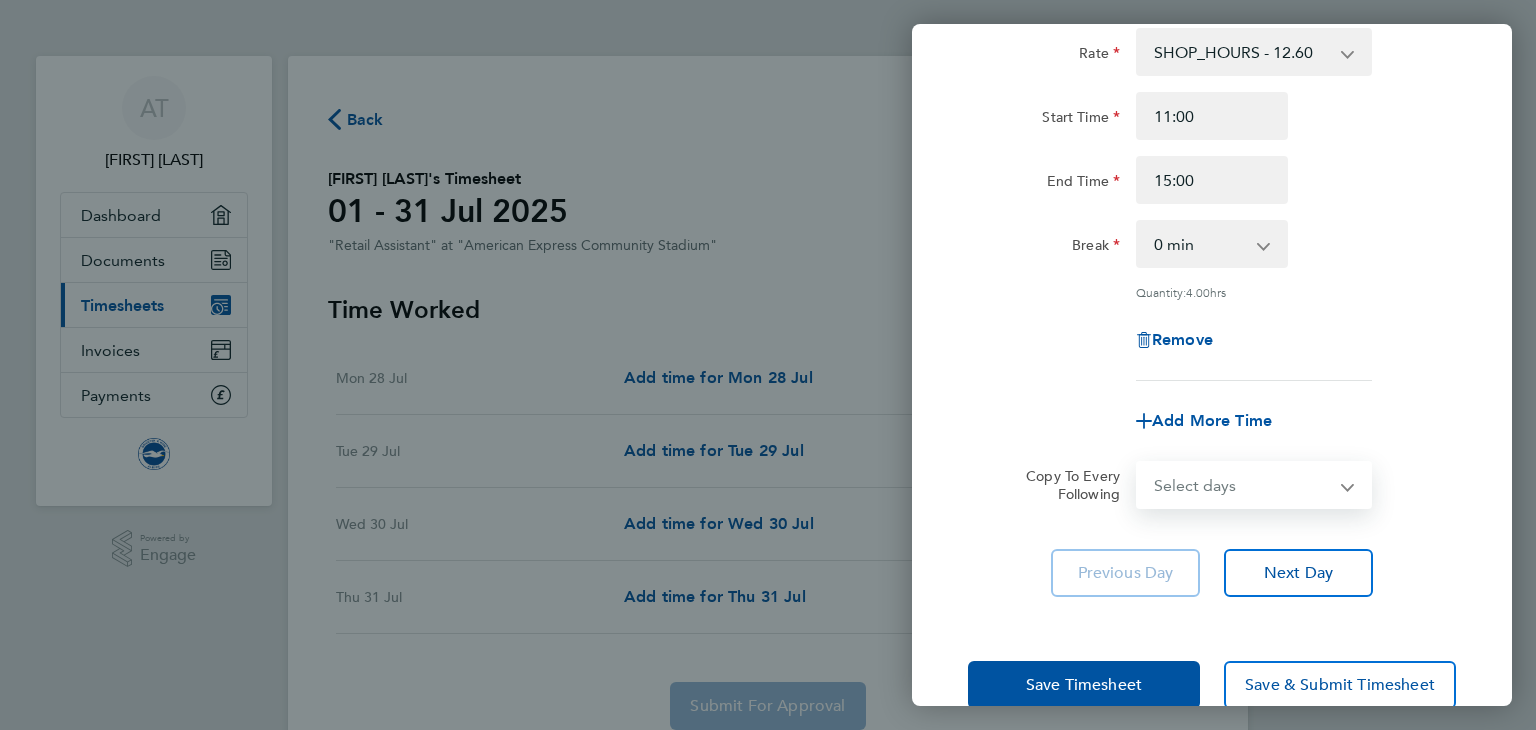 select on "DAY" 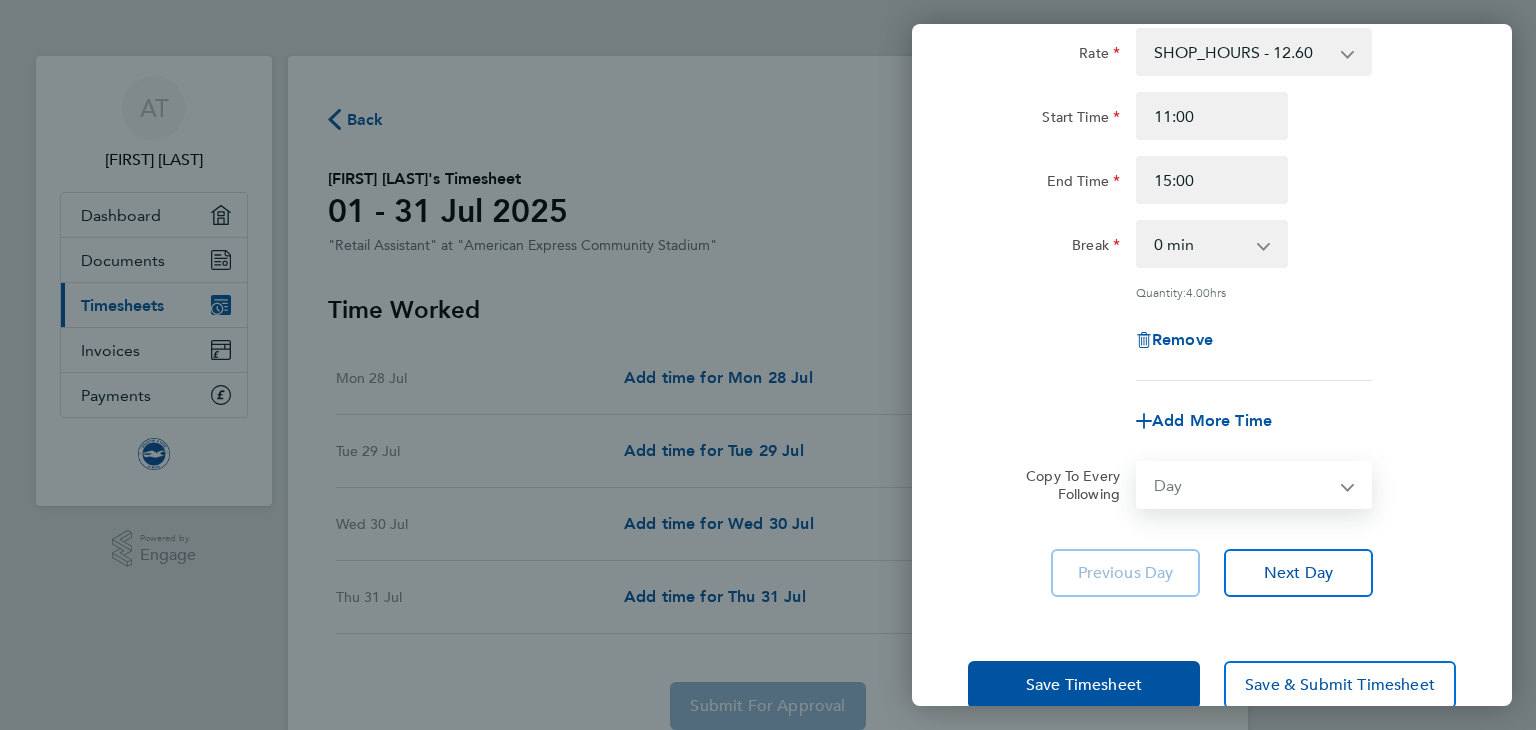 click on "Select days   Day   Tuesday   Wednesday   Thursday" at bounding box center (1243, 485) 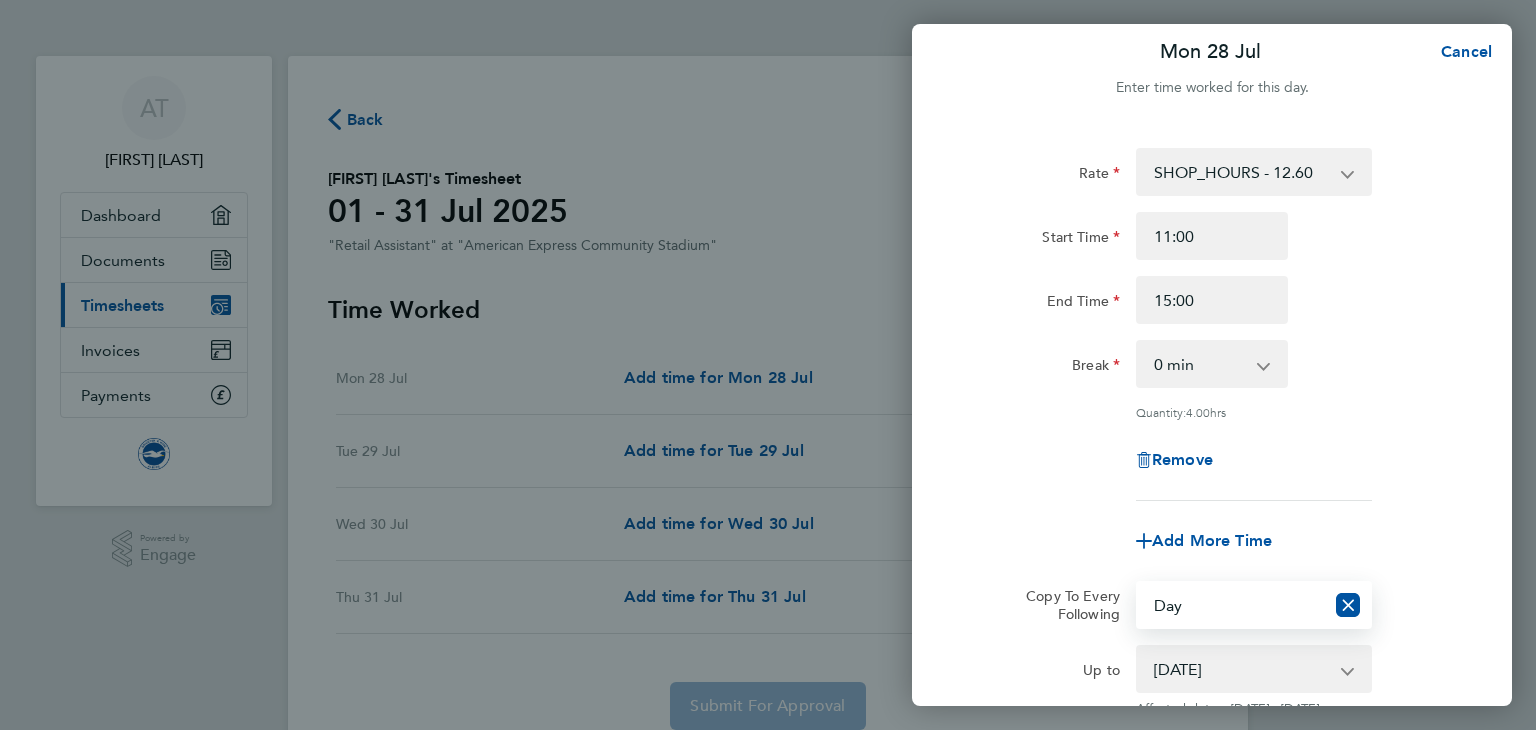 scroll, scrollTop: 10, scrollLeft: 0, axis: vertical 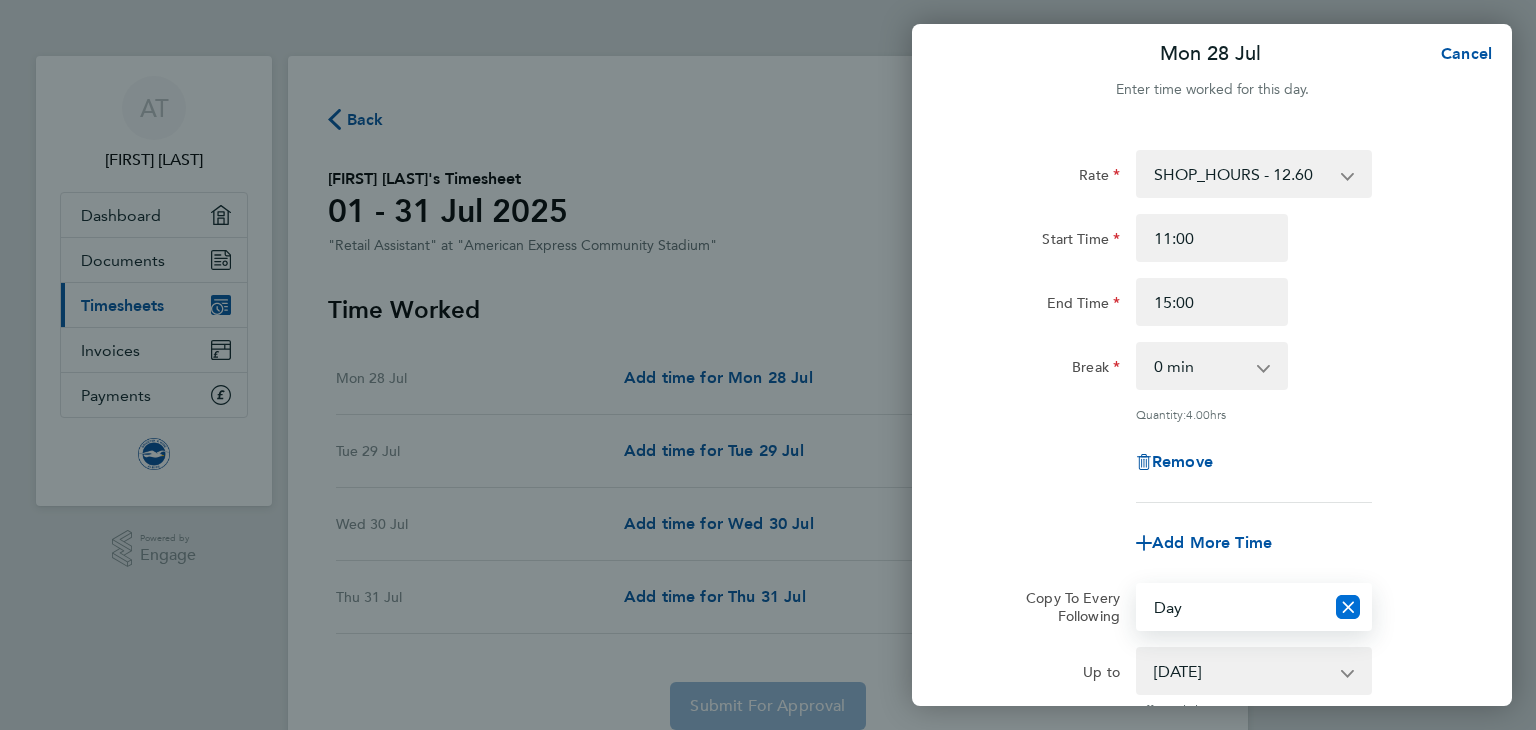 click 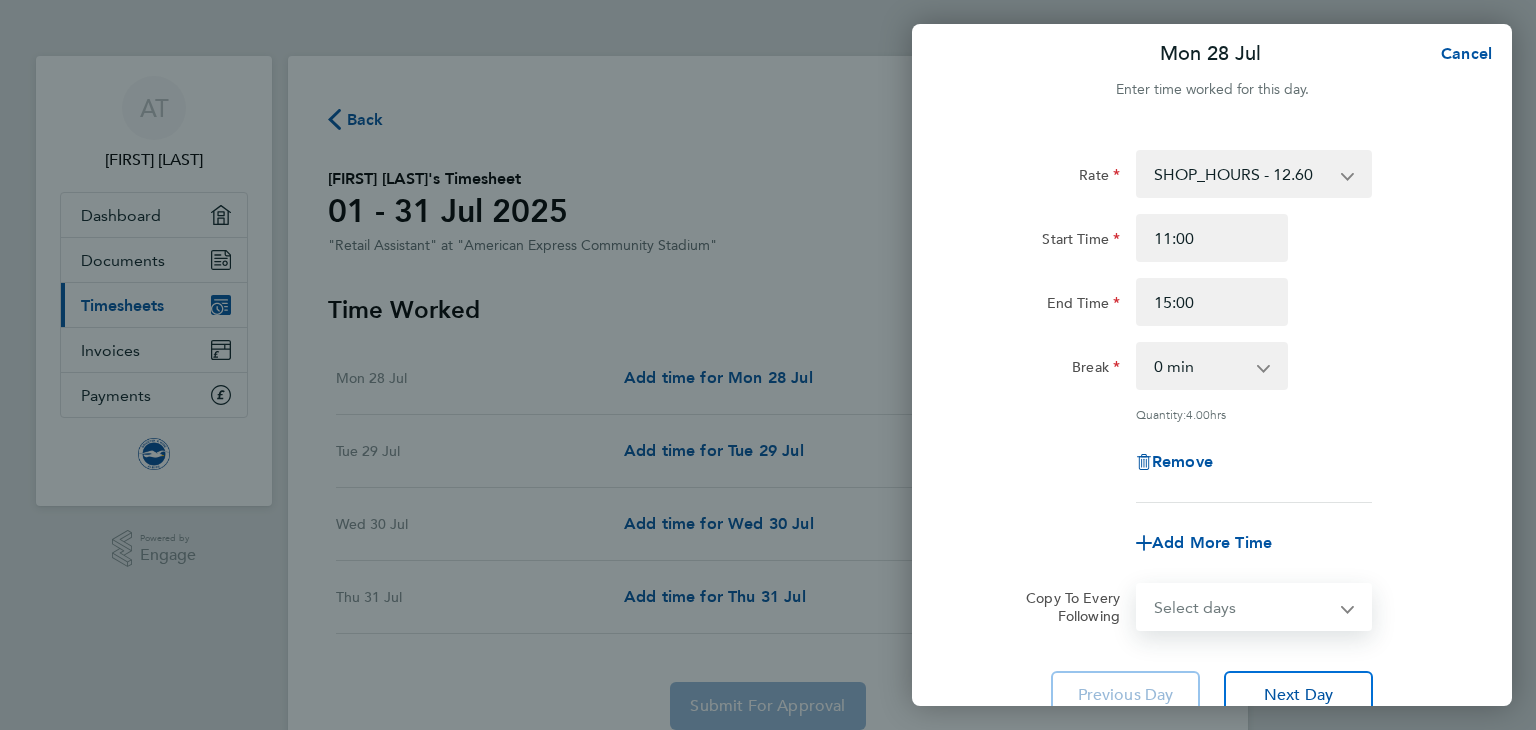 click on "Select days   Day   Tuesday   Wednesday   Thursday" at bounding box center (1243, 607) 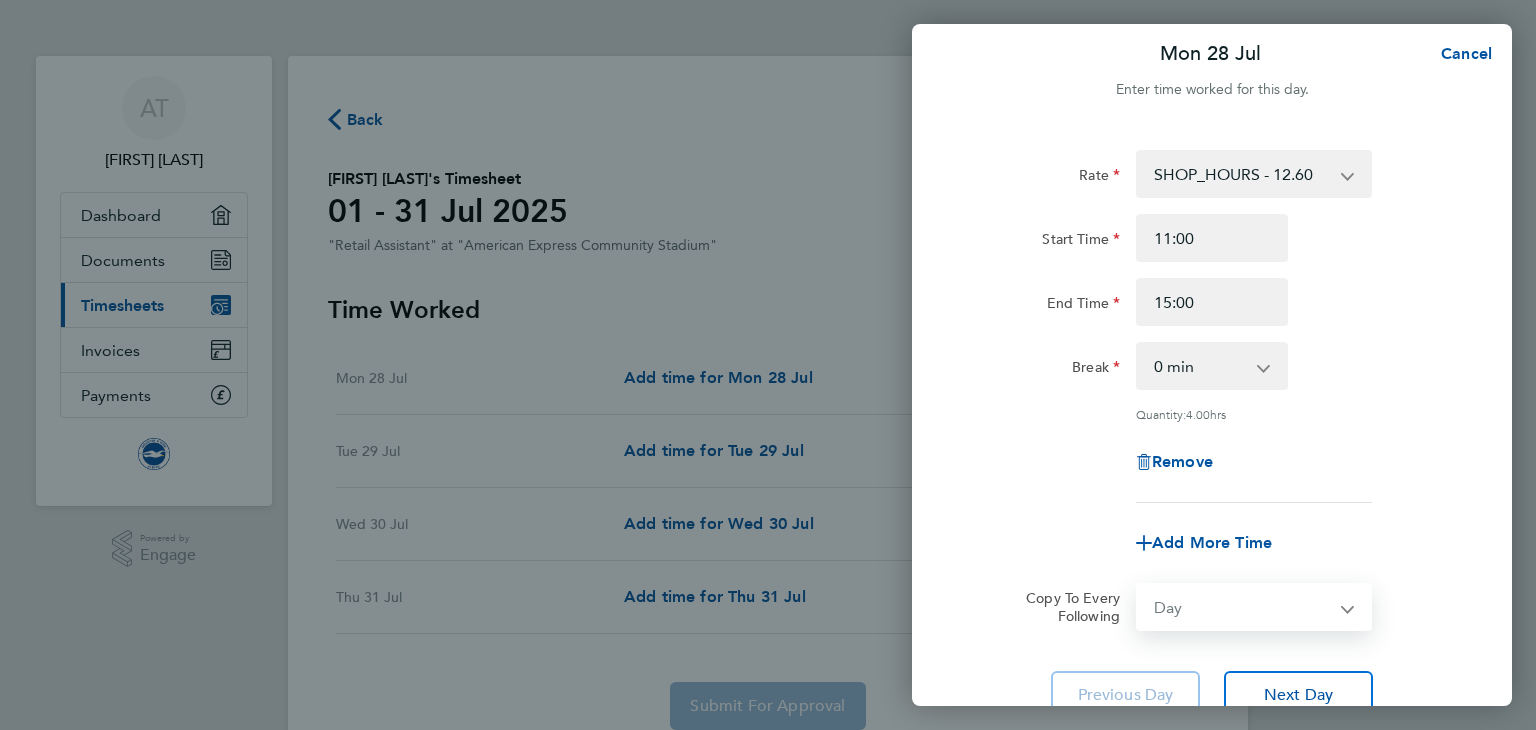 click on "Select days   Day   Tuesday   Wednesday   Thursday" at bounding box center [1243, 607] 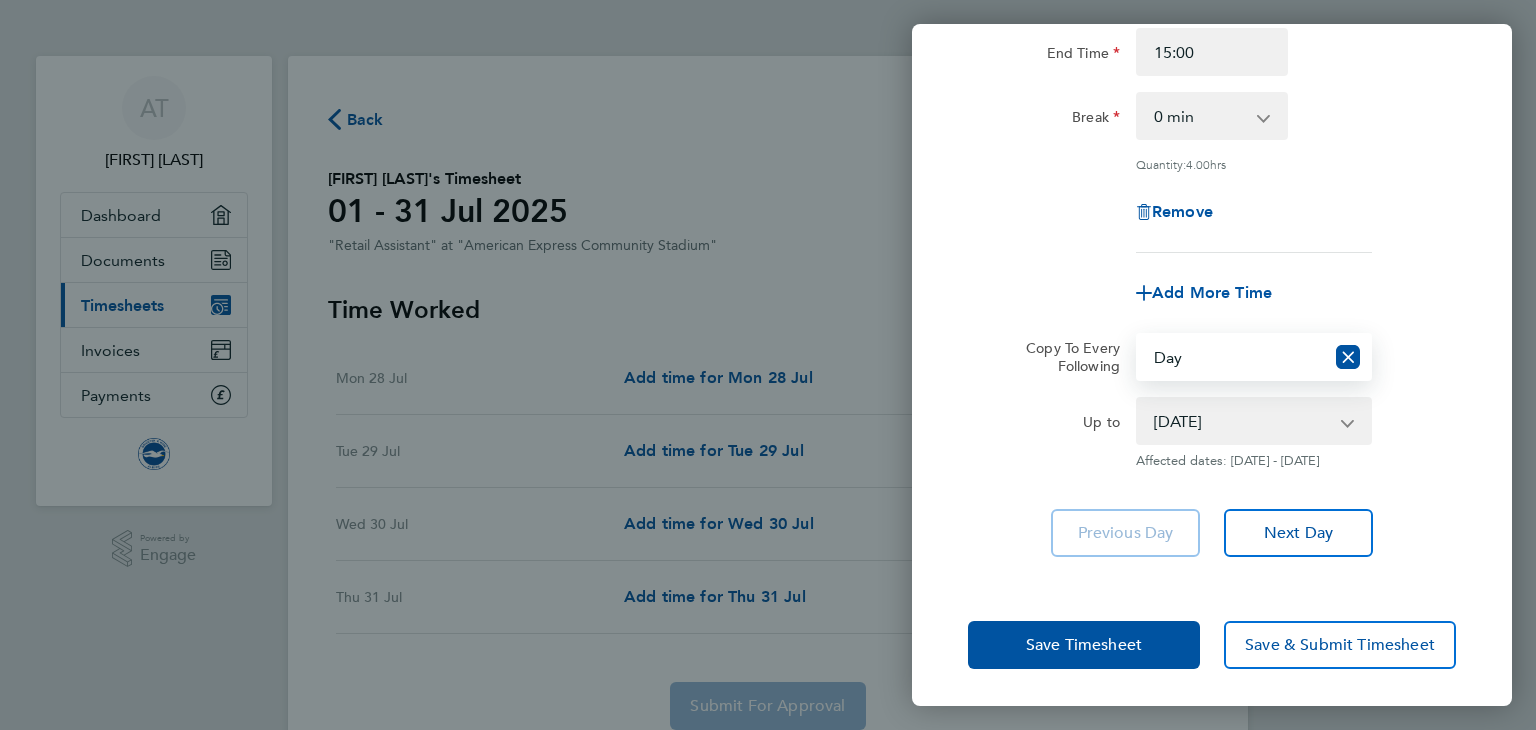scroll, scrollTop: 260, scrollLeft: 0, axis: vertical 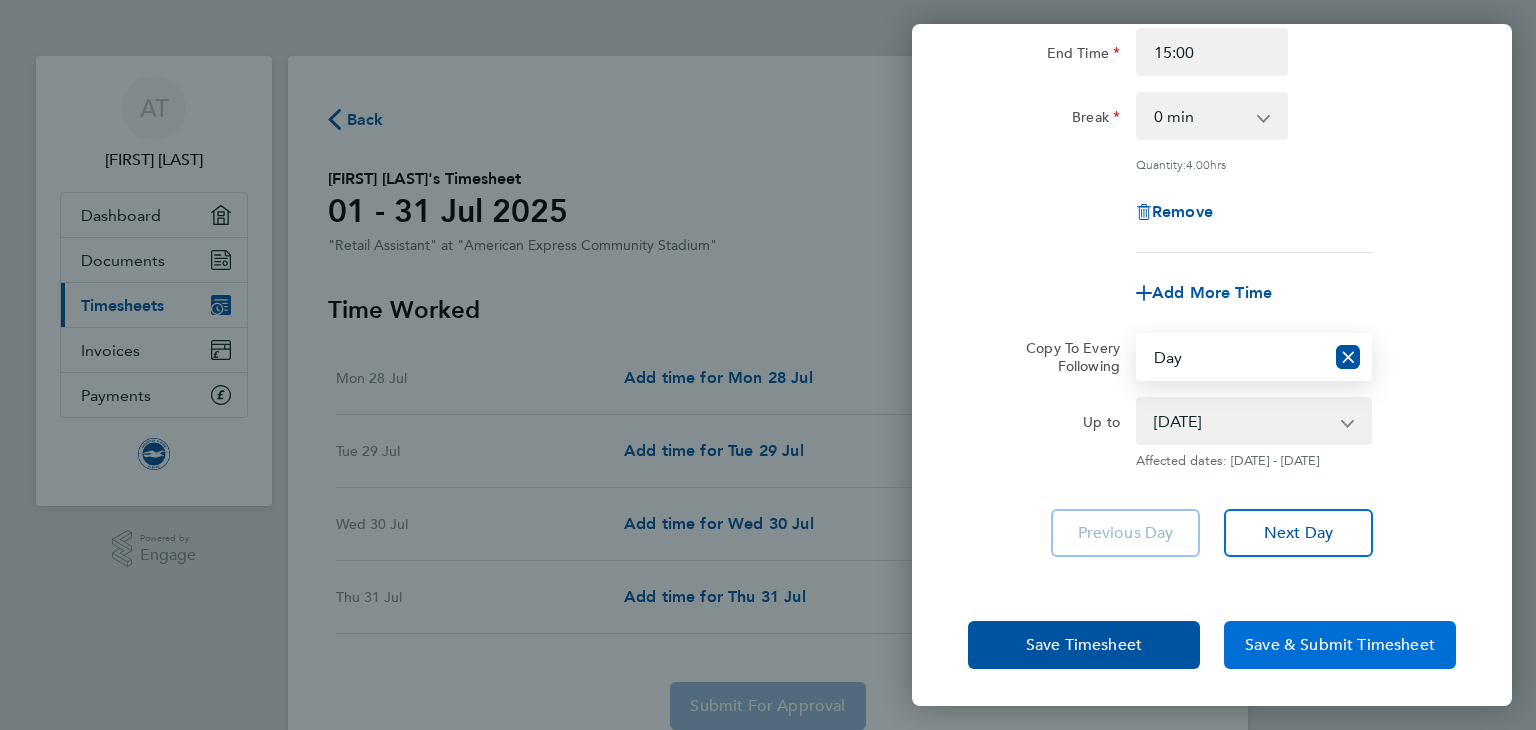 click on "Save & Submit Timesheet" 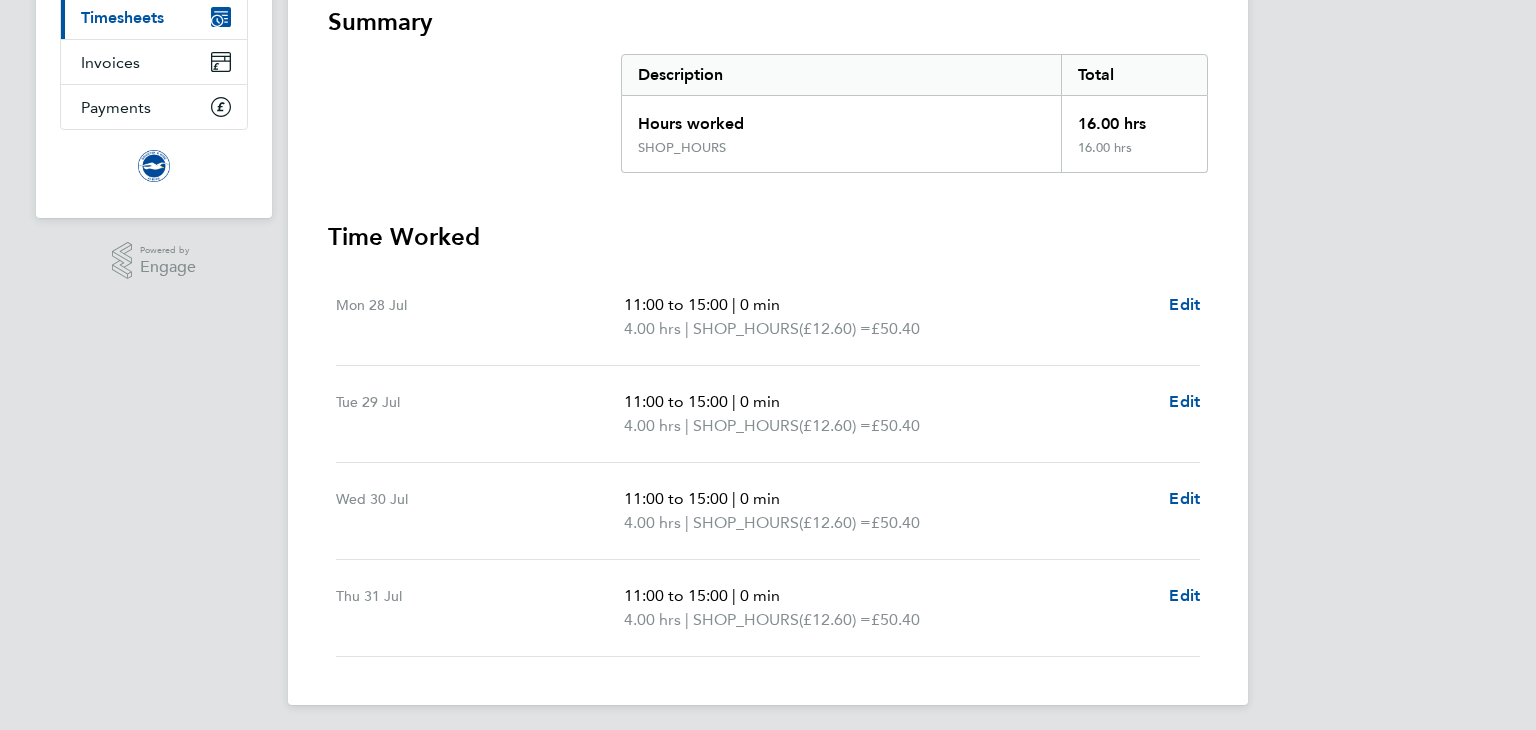 scroll, scrollTop: 295, scrollLeft: 0, axis: vertical 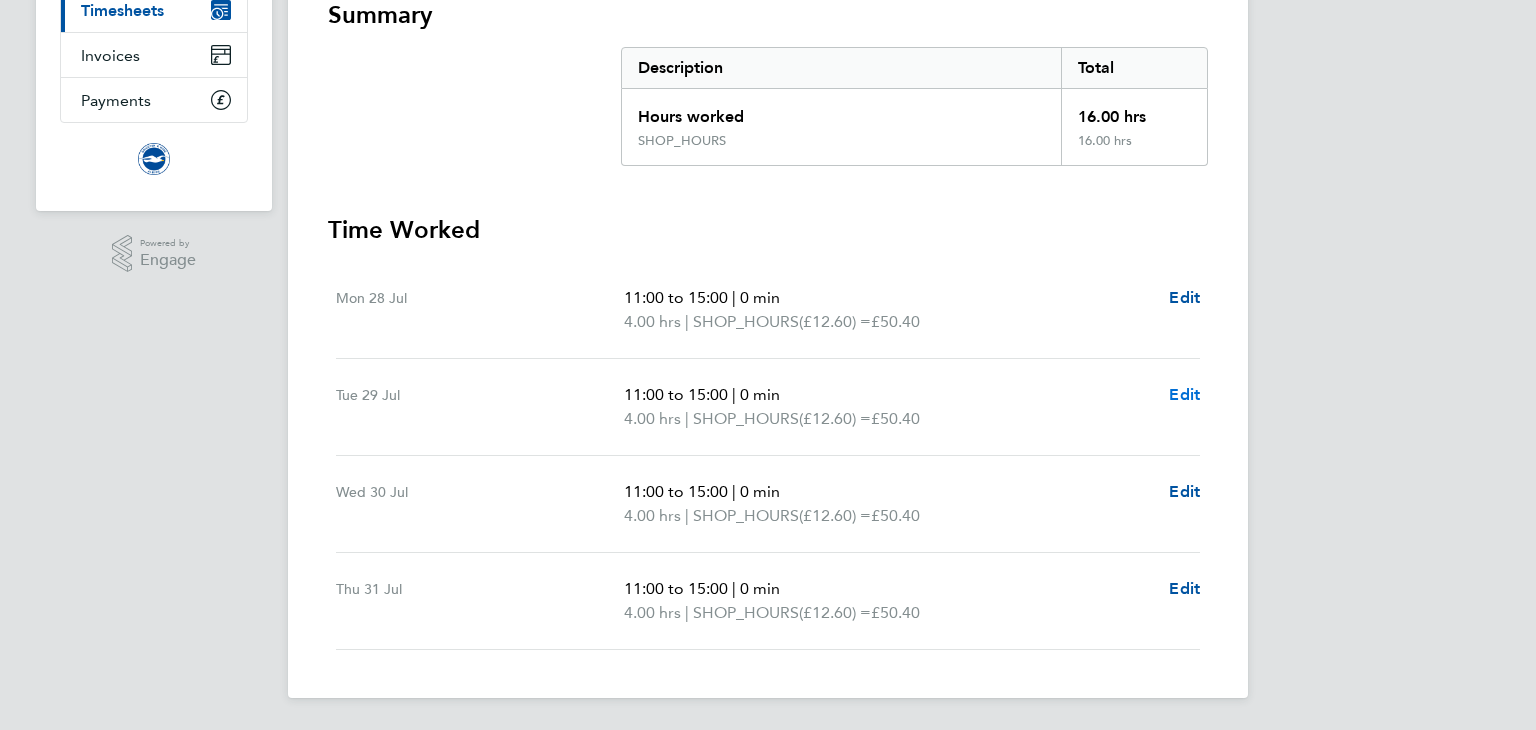 click on "Edit" at bounding box center [1184, 394] 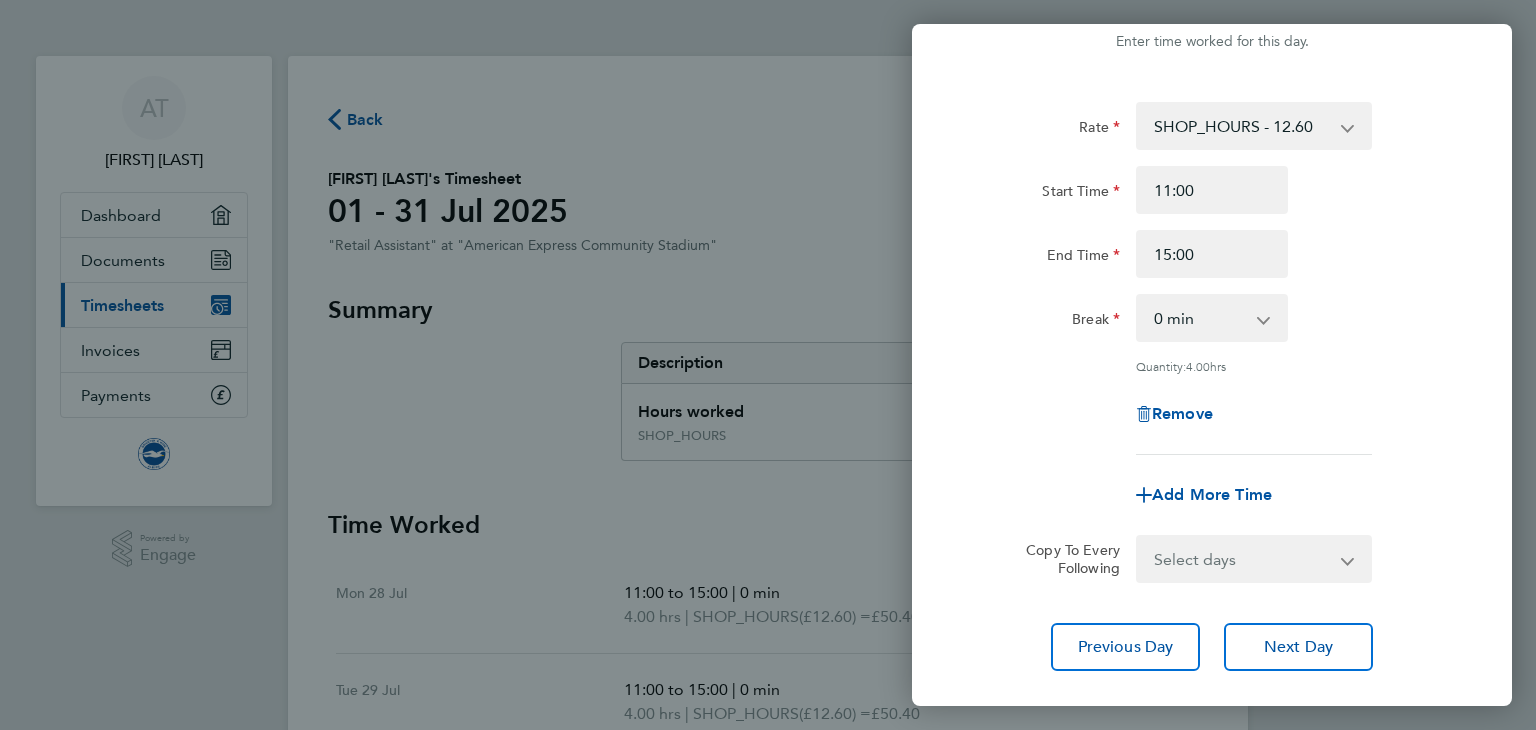 scroll, scrollTop: 59, scrollLeft: 0, axis: vertical 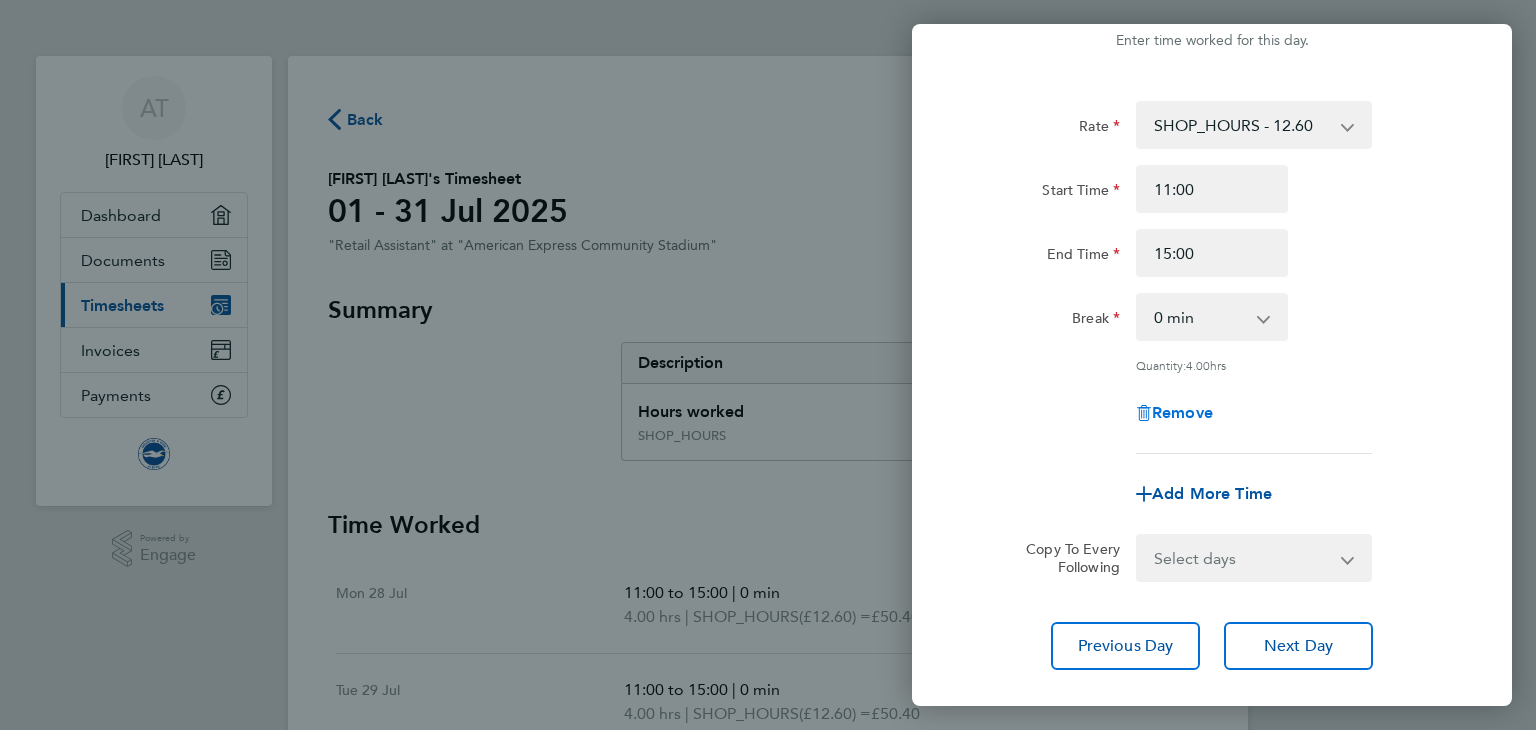 click on "Remove" 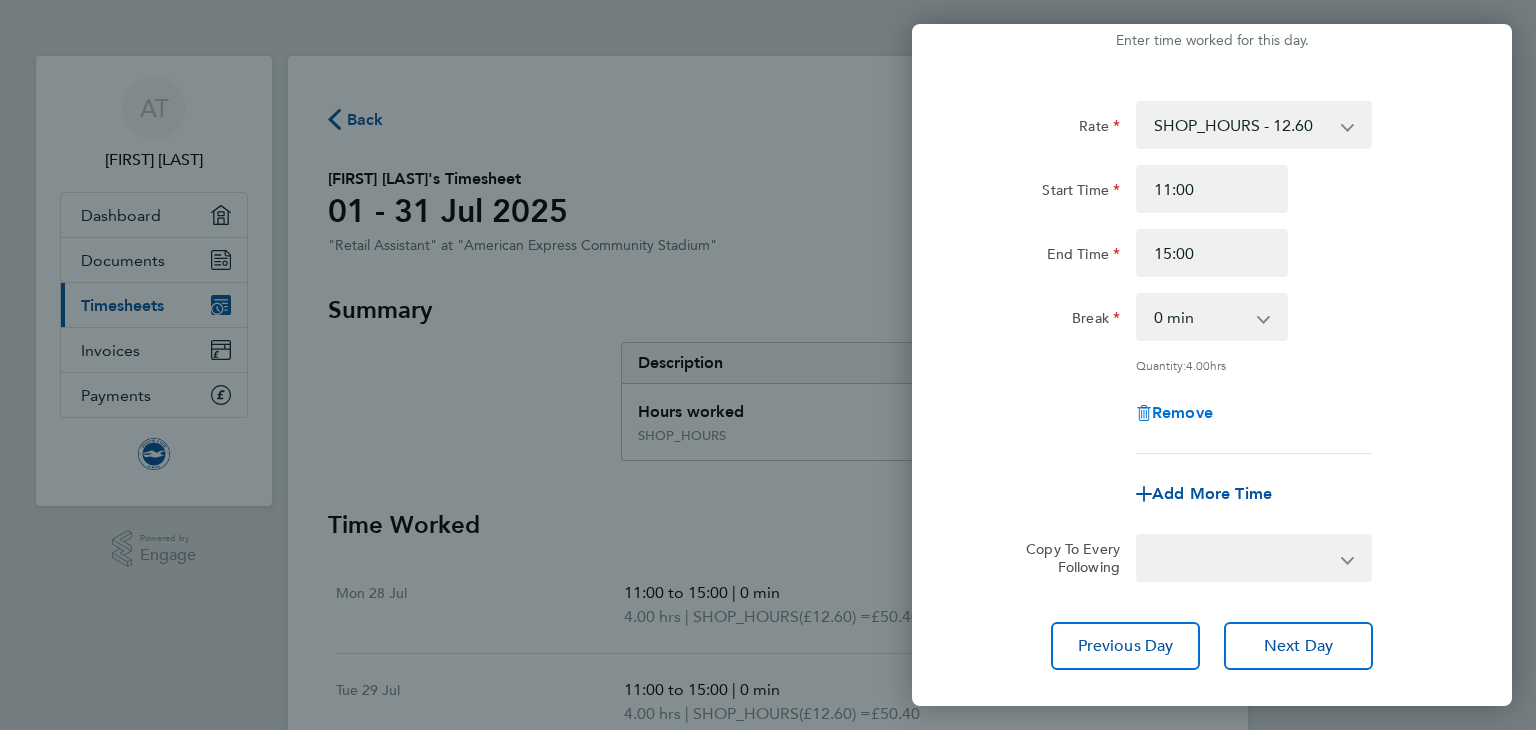scroll, scrollTop: 0, scrollLeft: 0, axis: both 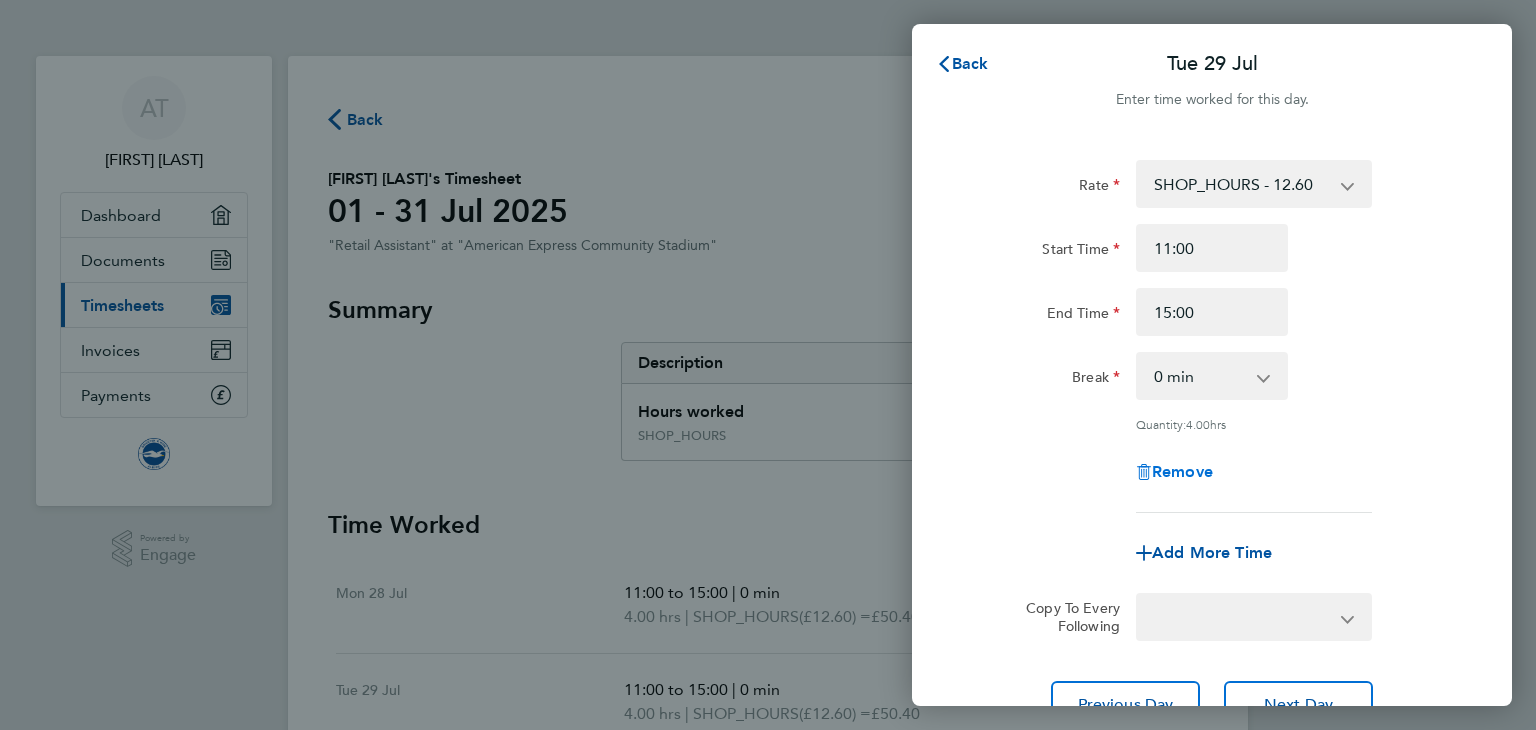 select on "null" 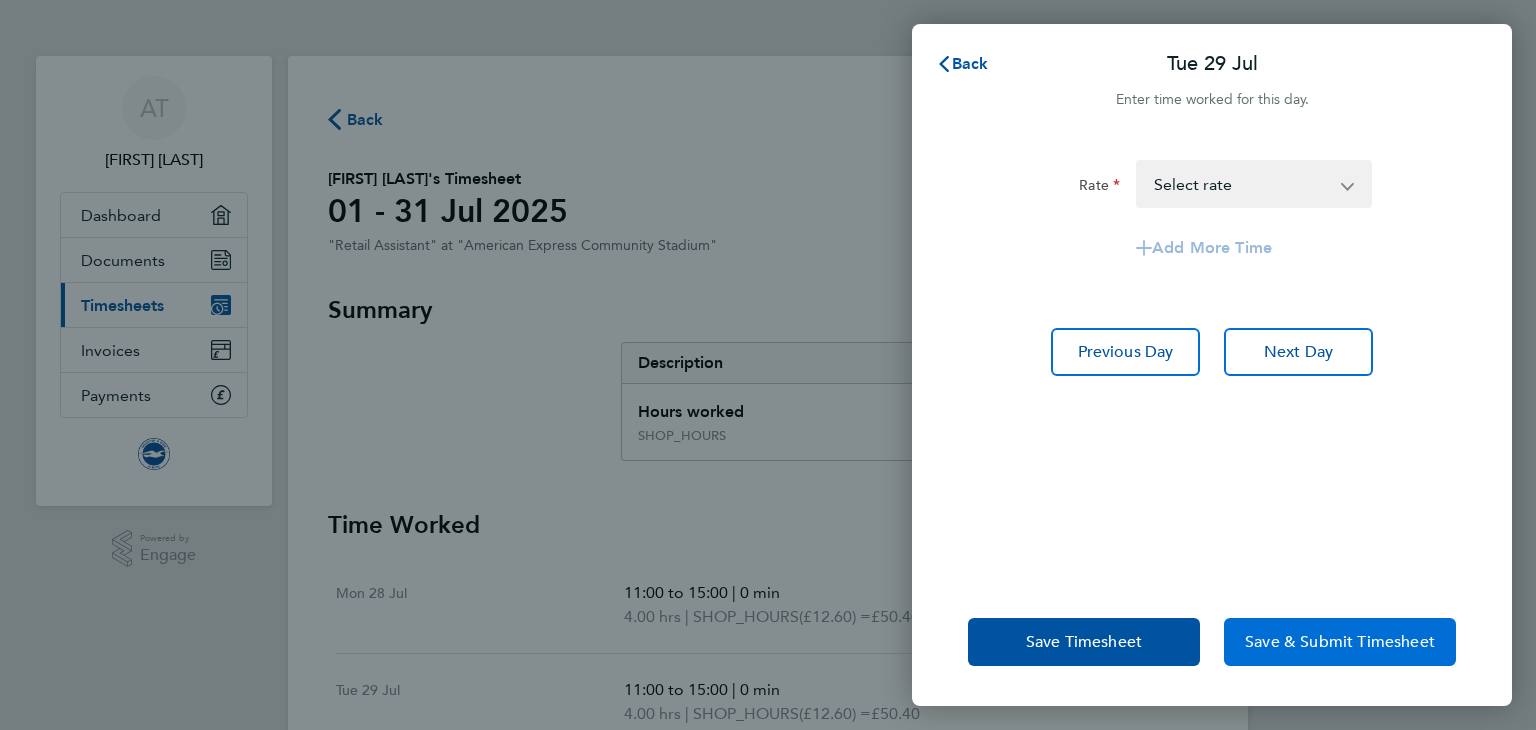 click on "Save & Submit Timesheet" 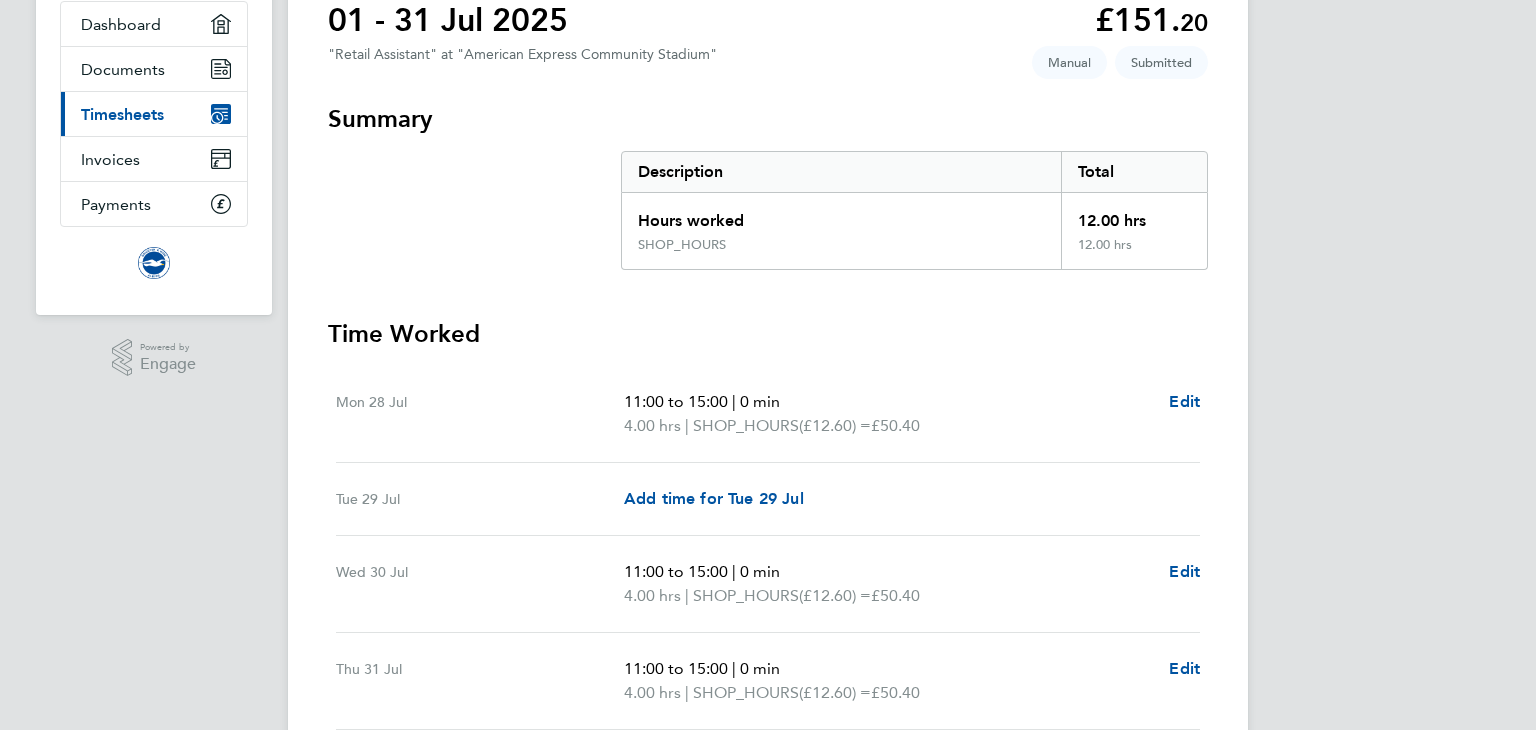 scroll, scrollTop: 271, scrollLeft: 0, axis: vertical 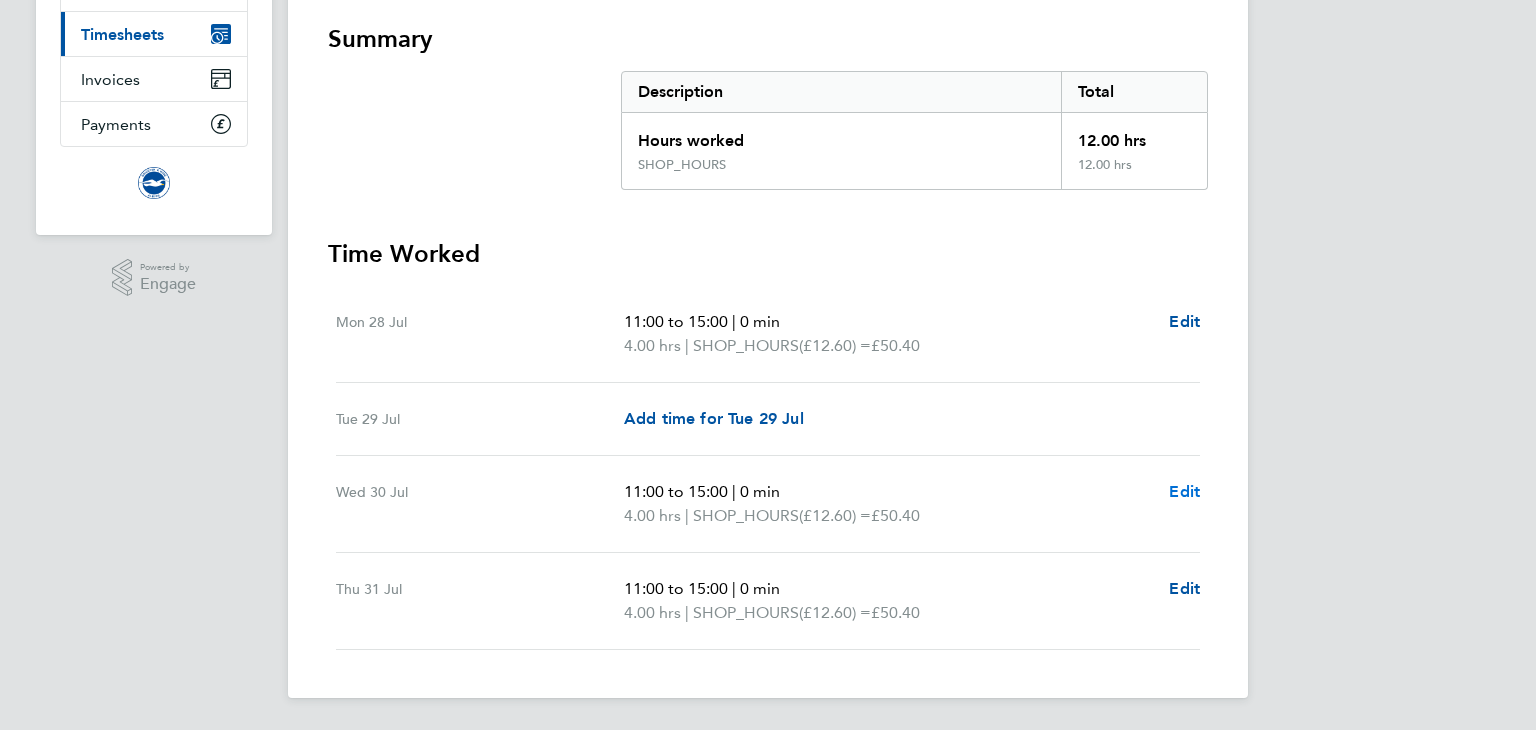 click on "Edit" at bounding box center (1184, 491) 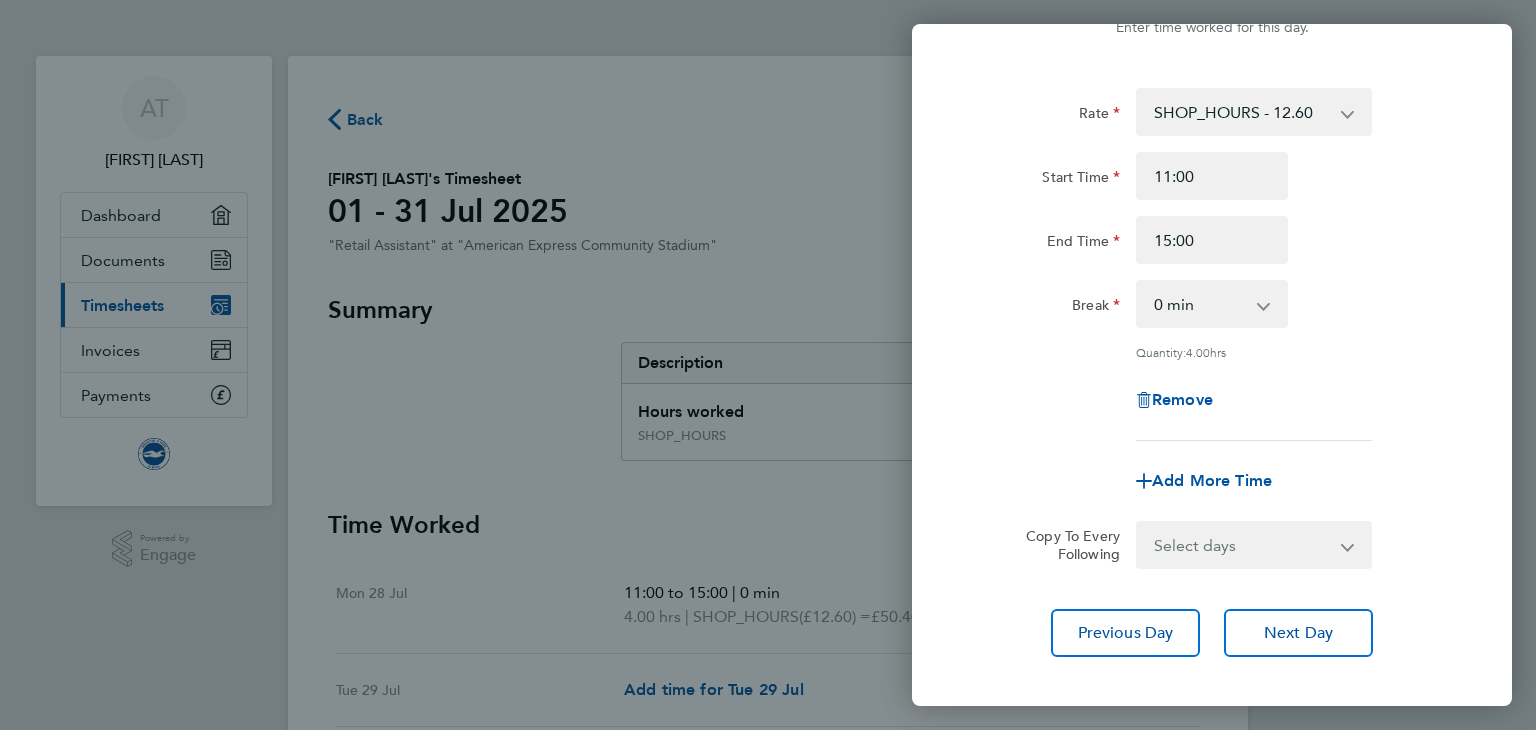 scroll, scrollTop: 88, scrollLeft: 0, axis: vertical 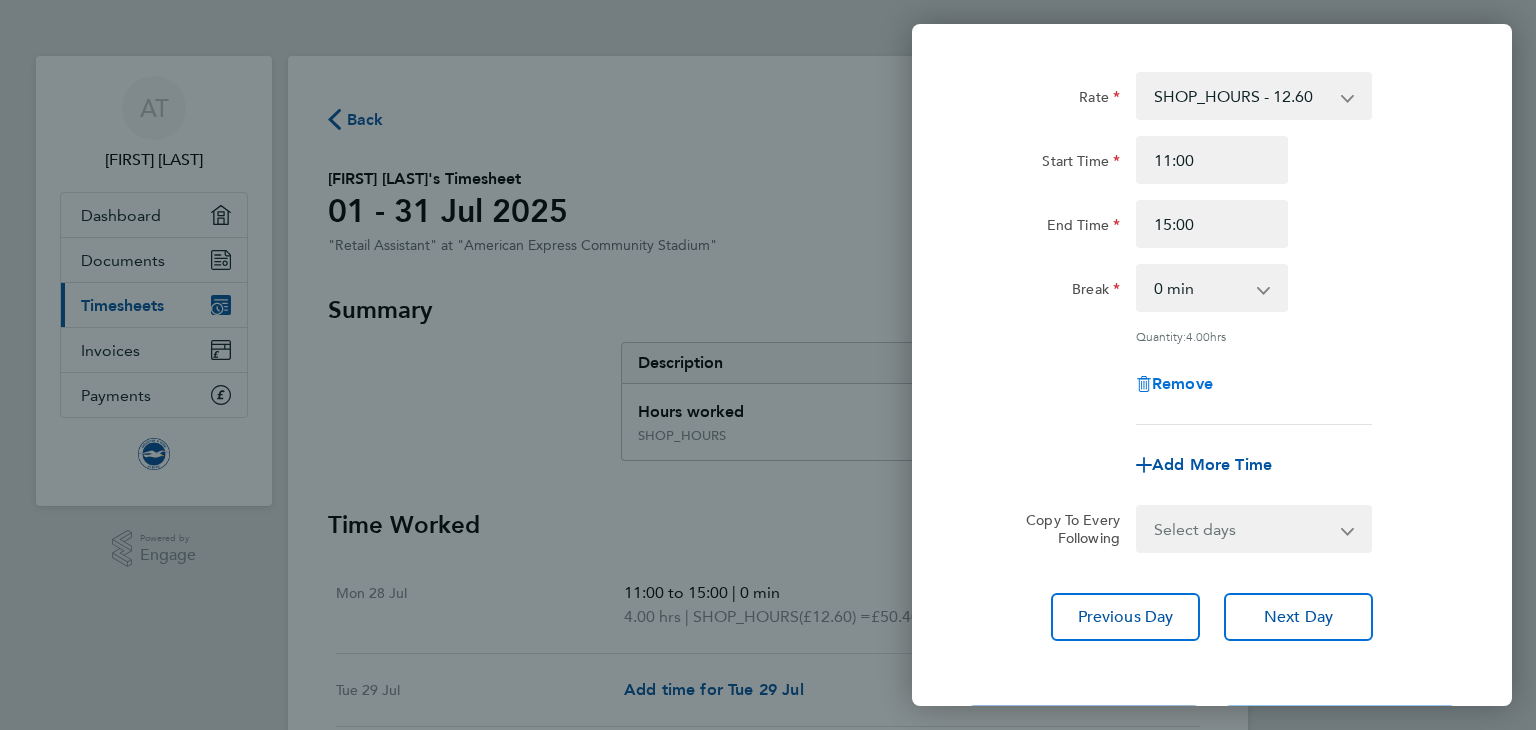 click on "Remove" 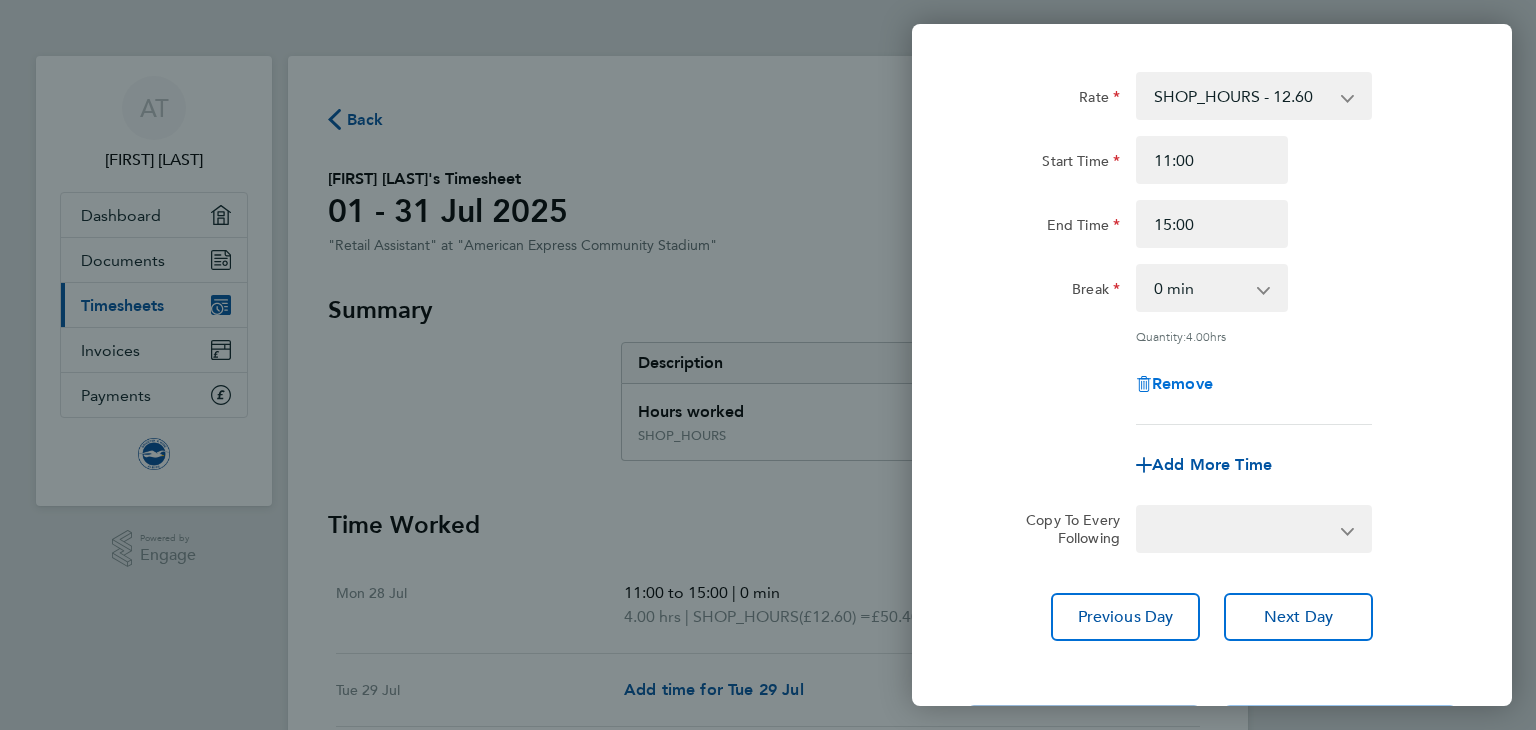scroll, scrollTop: 0, scrollLeft: 0, axis: both 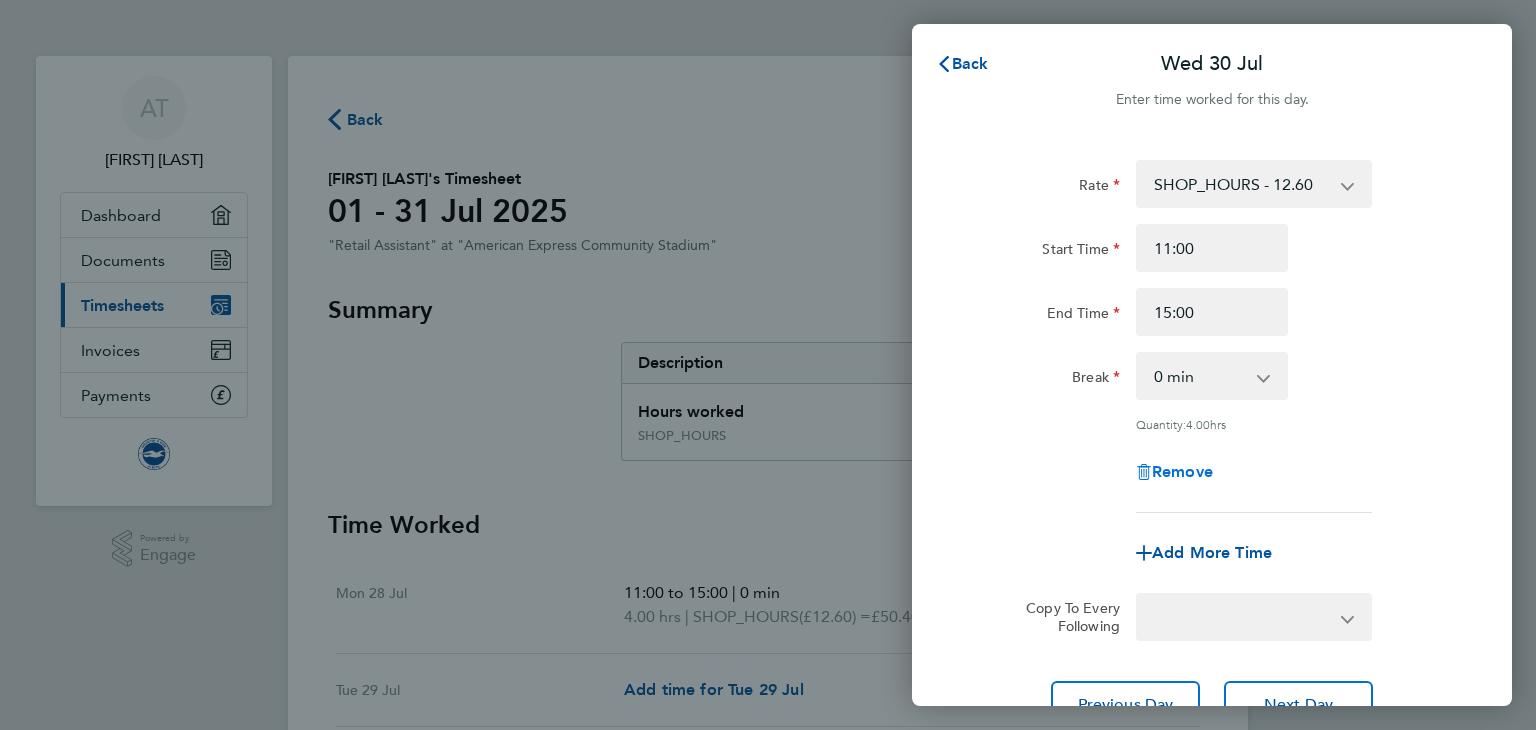 select on "null" 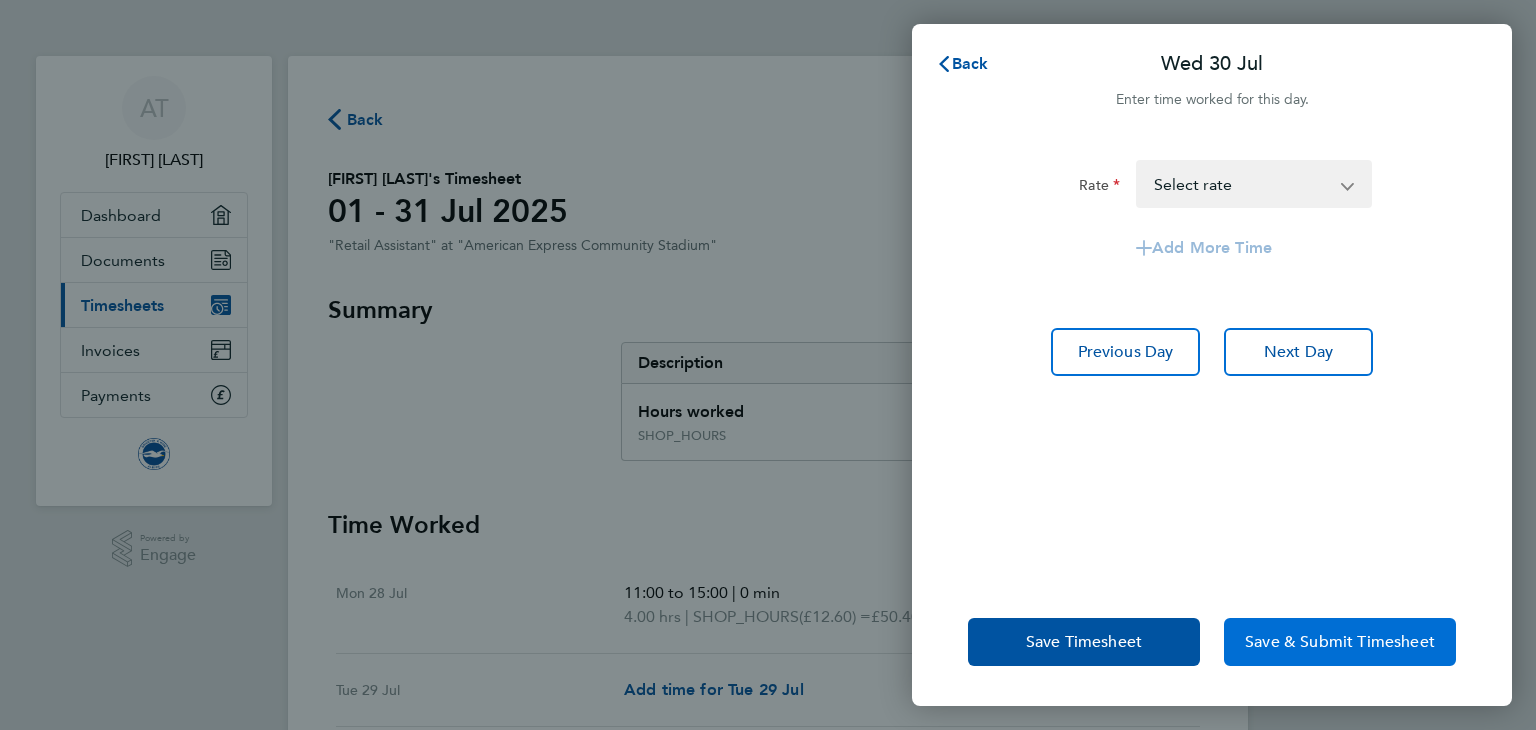 click on "Save & Submit Timesheet" 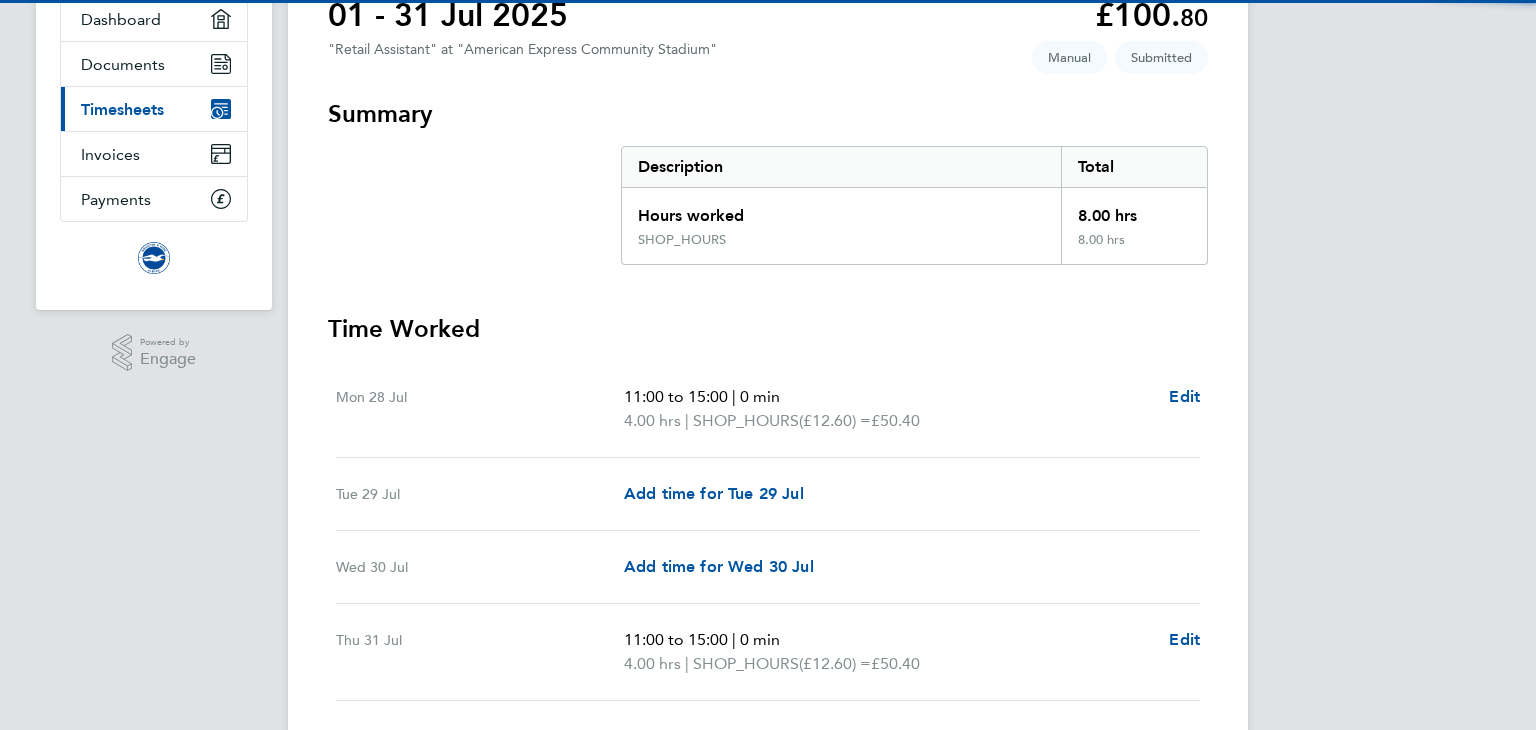 scroll, scrollTop: 204, scrollLeft: 0, axis: vertical 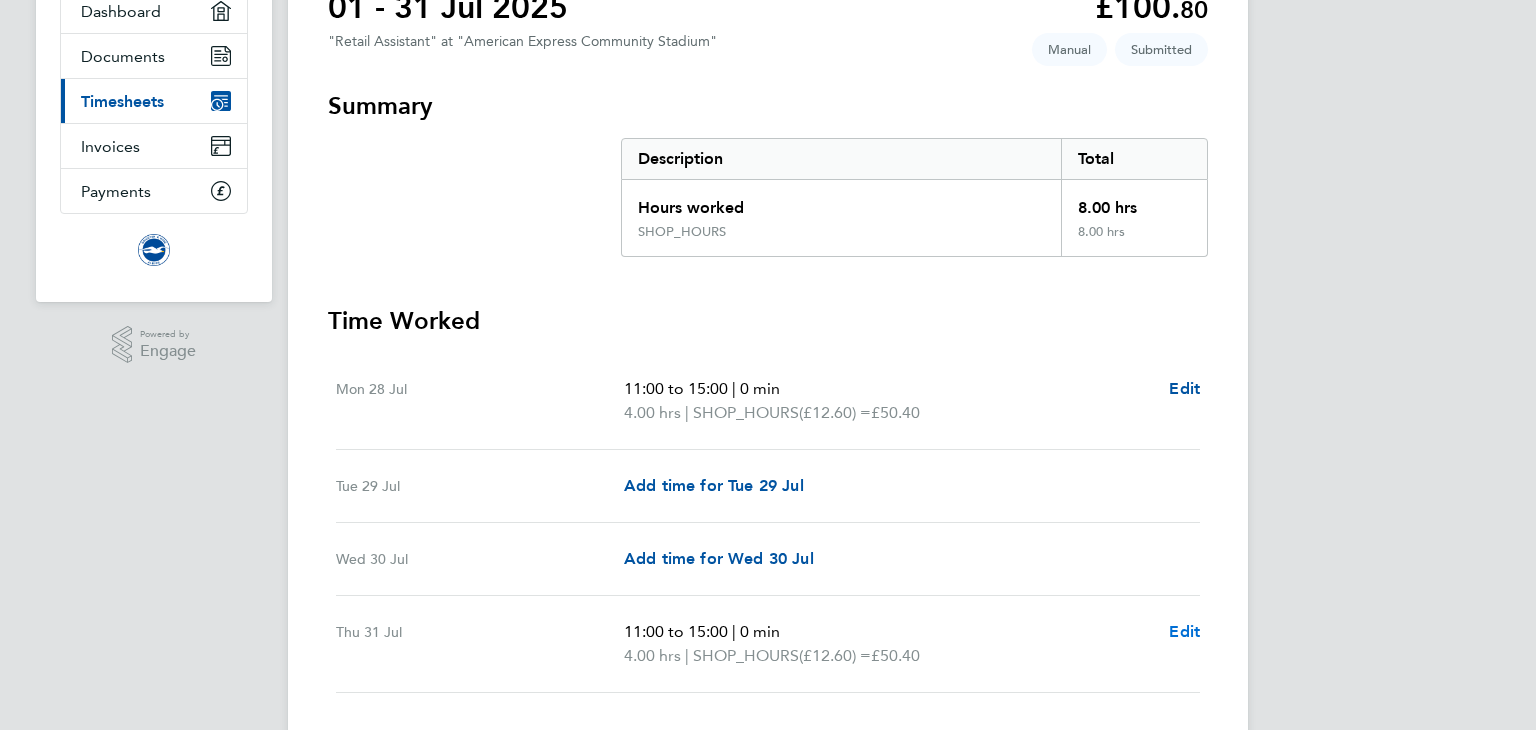 click on "Edit" at bounding box center (1184, 631) 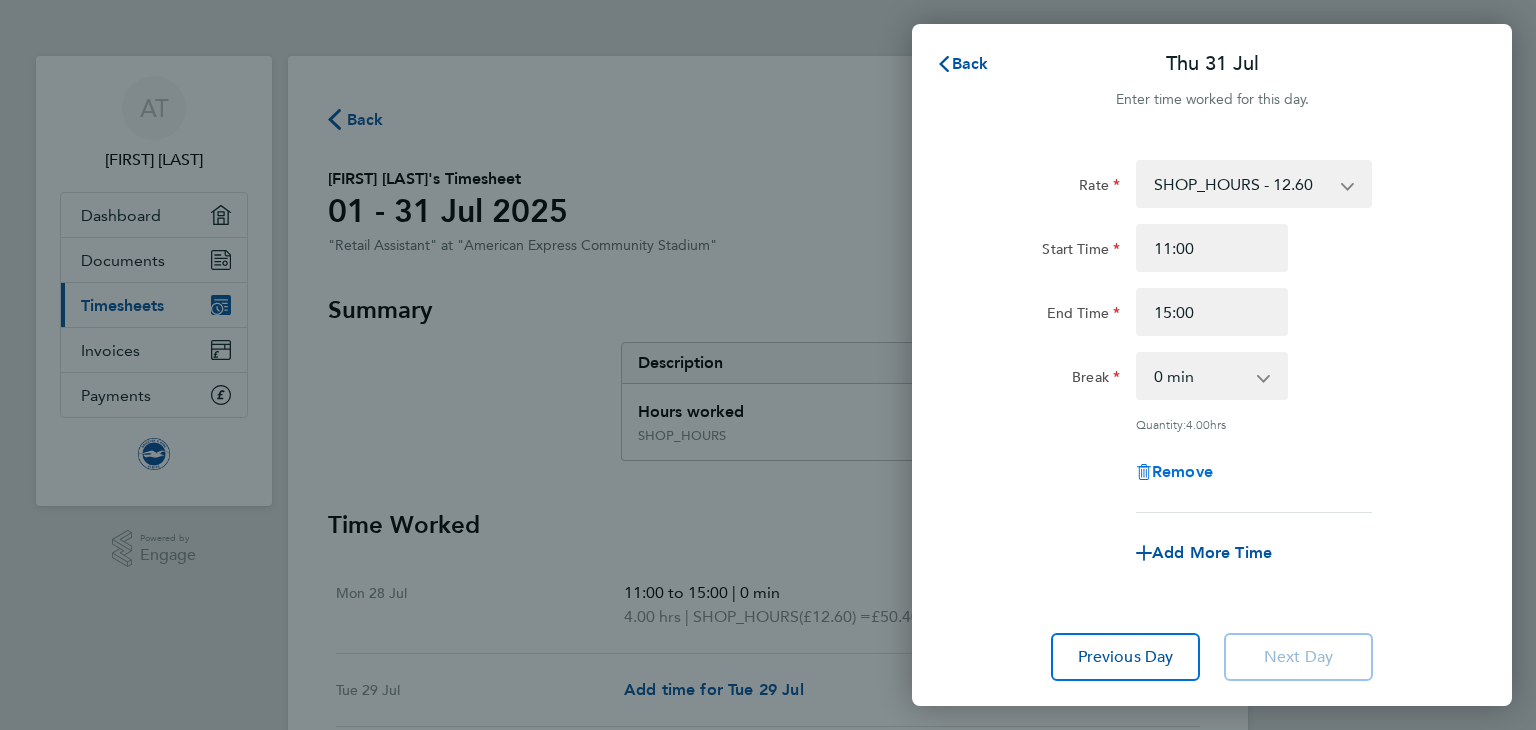 click on "Remove" 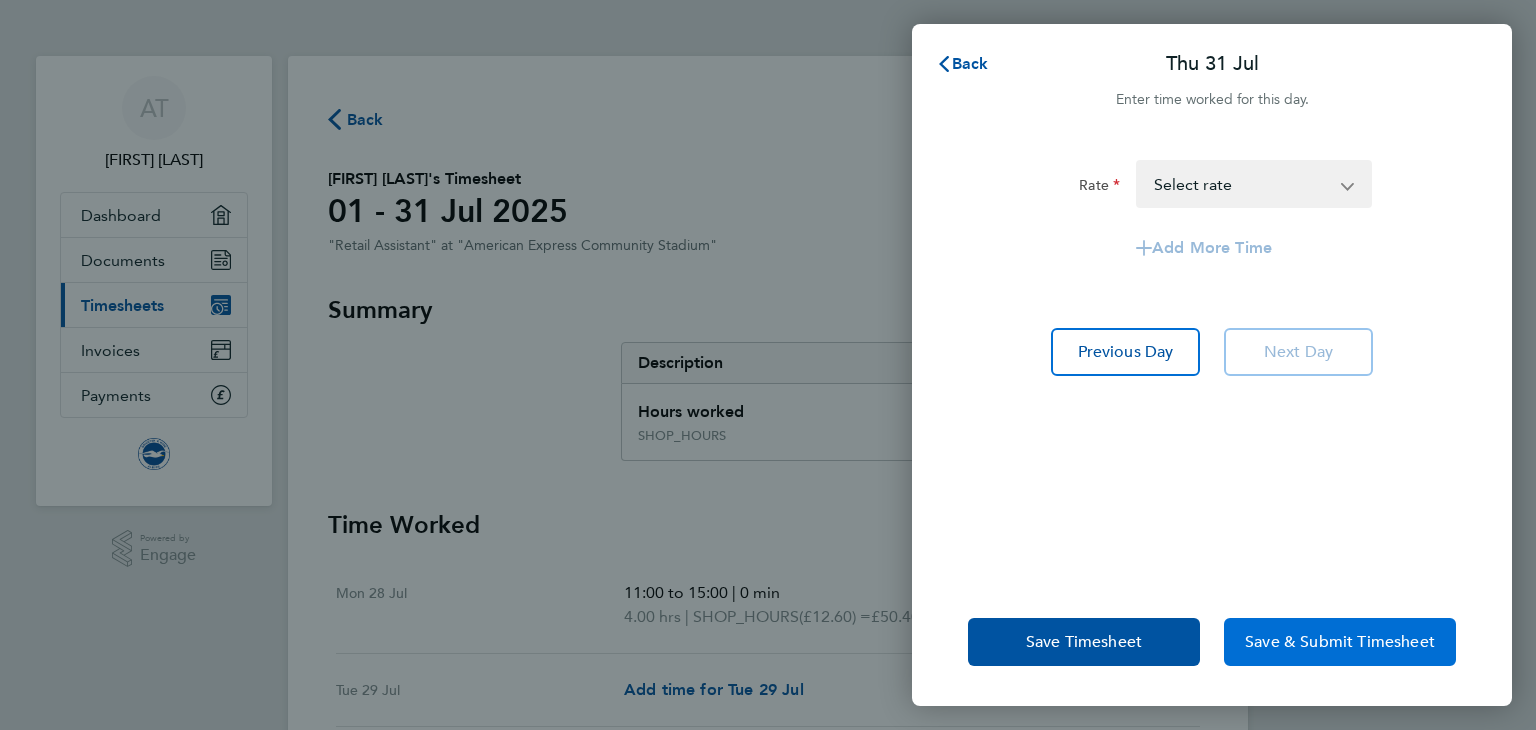 click on "Save & Submit Timesheet" 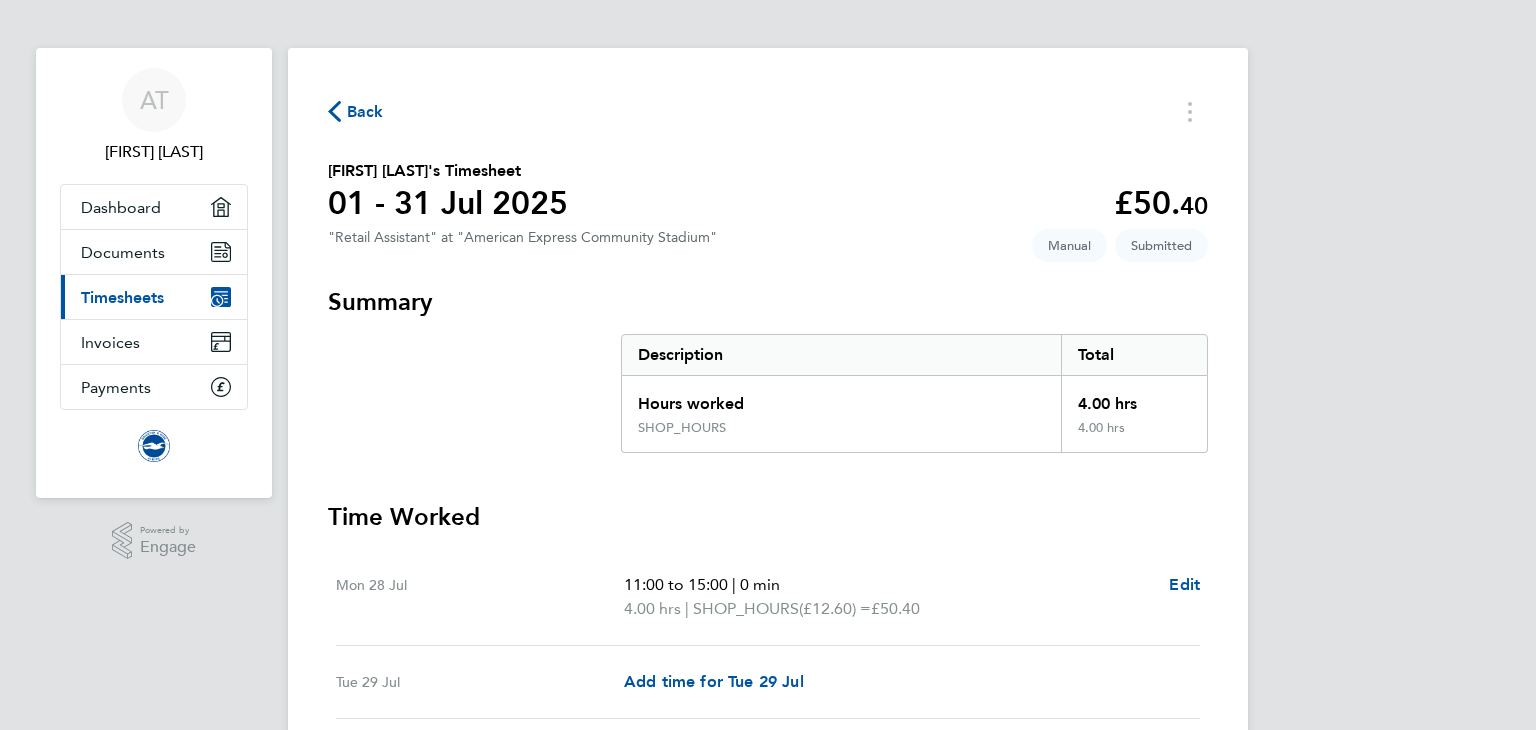 scroll, scrollTop: 7, scrollLeft: 0, axis: vertical 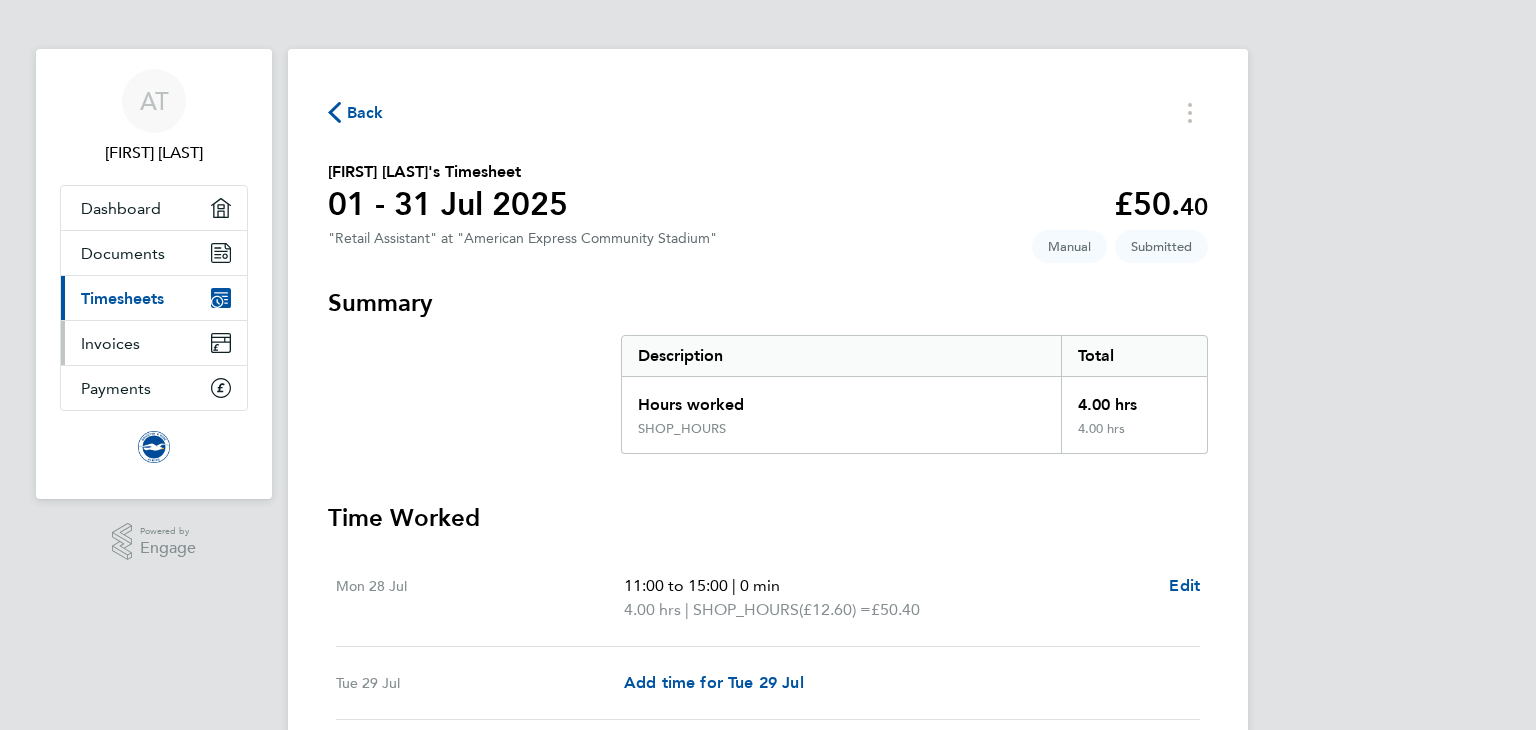 click on "Invoices" at bounding box center [154, 343] 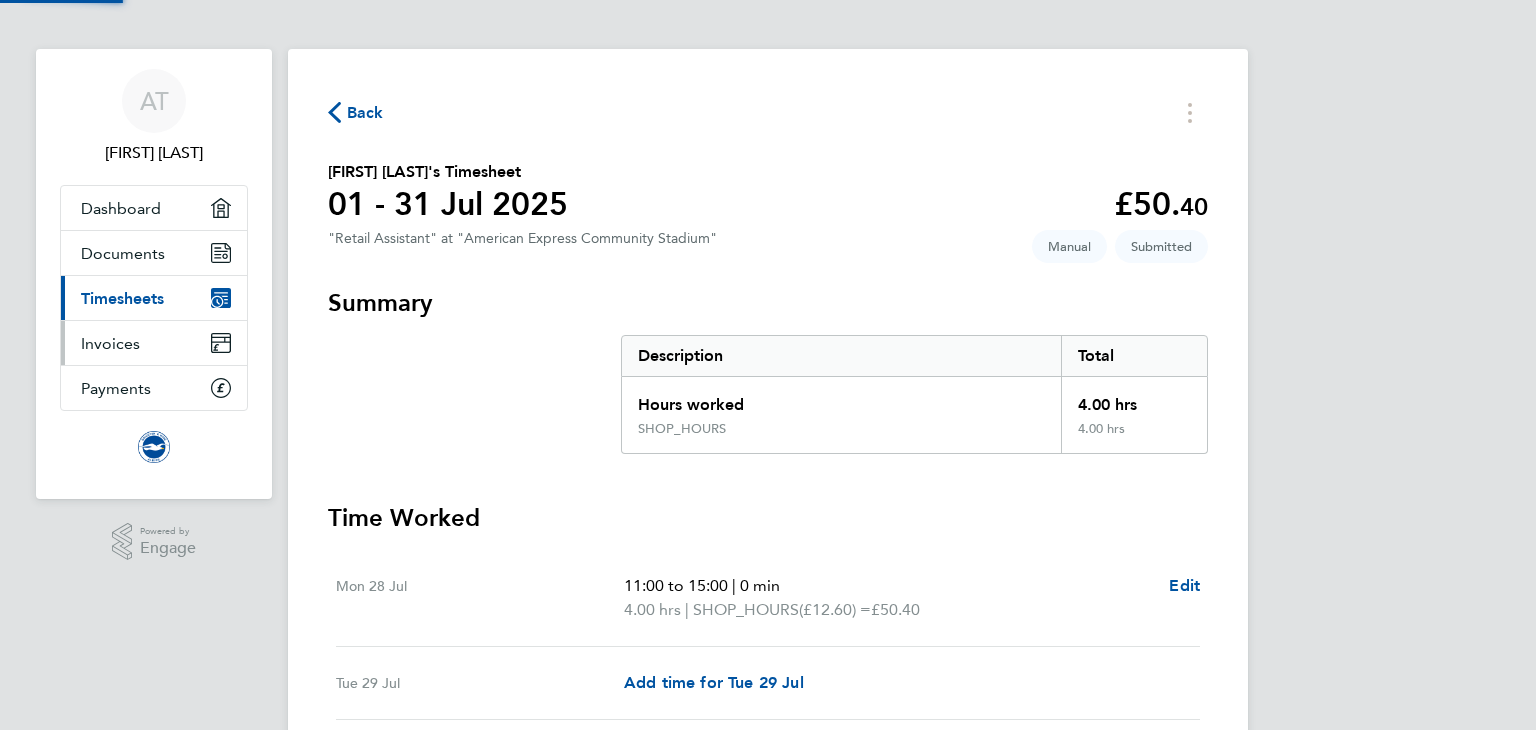 scroll, scrollTop: 0, scrollLeft: 0, axis: both 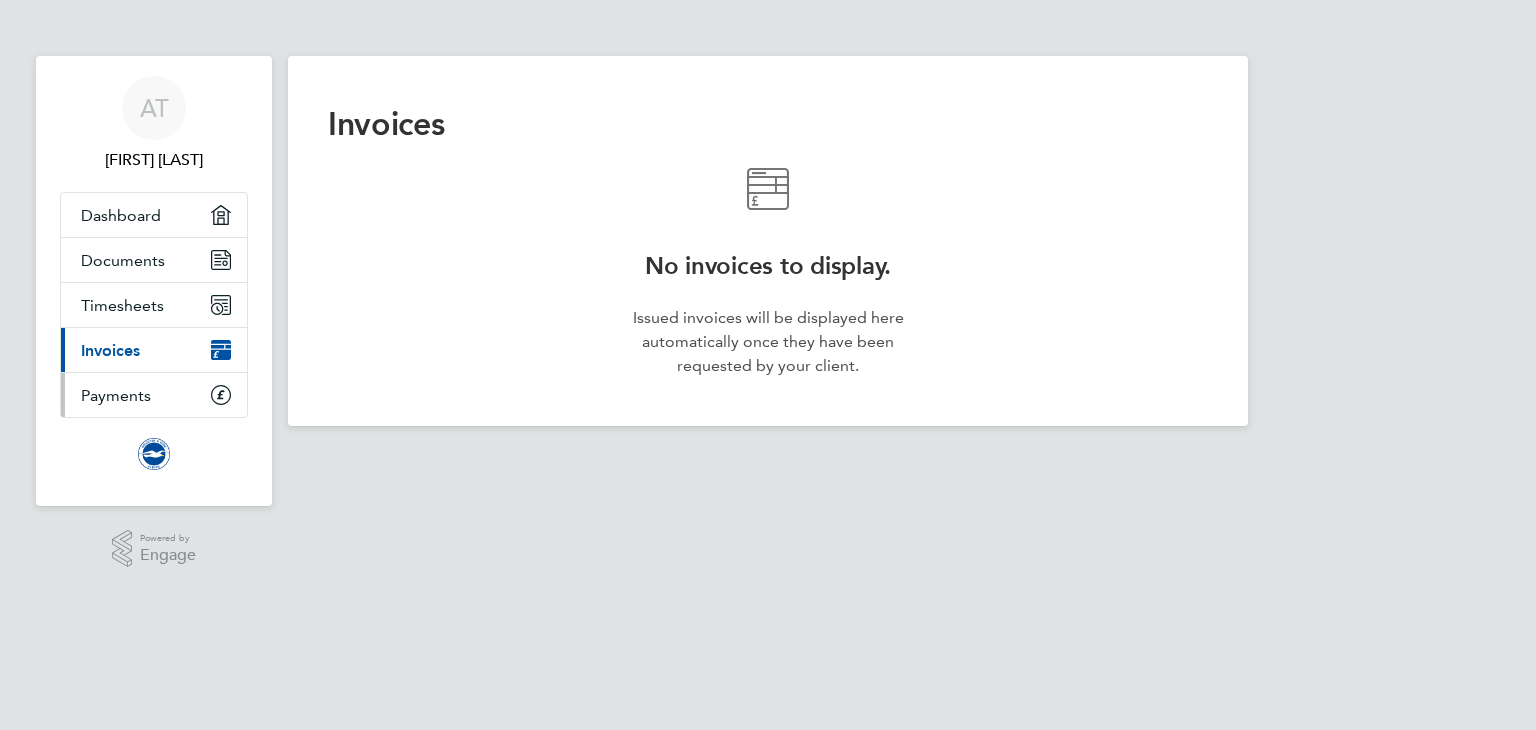 click on "Payments" at bounding box center (154, 395) 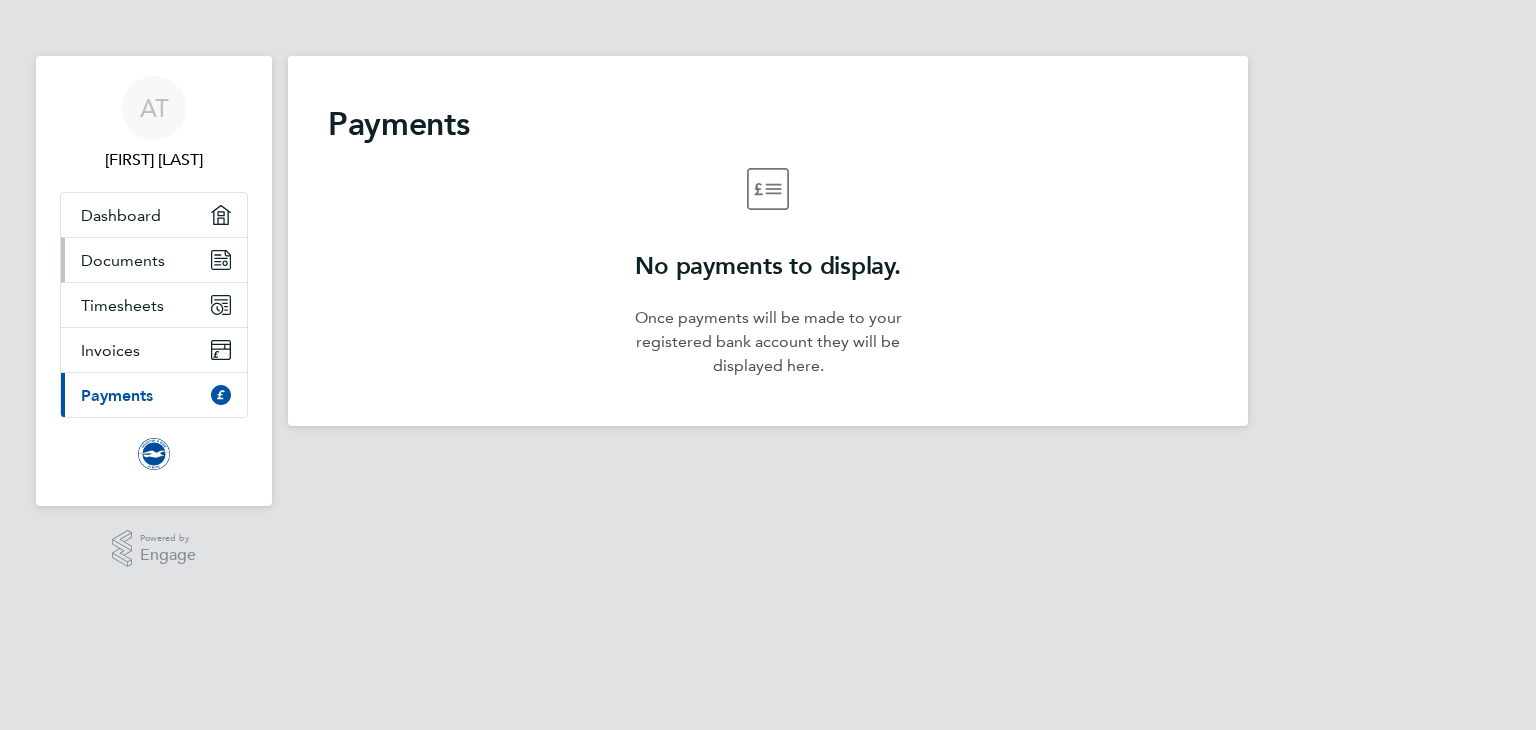 click on "Documents" at bounding box center [154, 260] 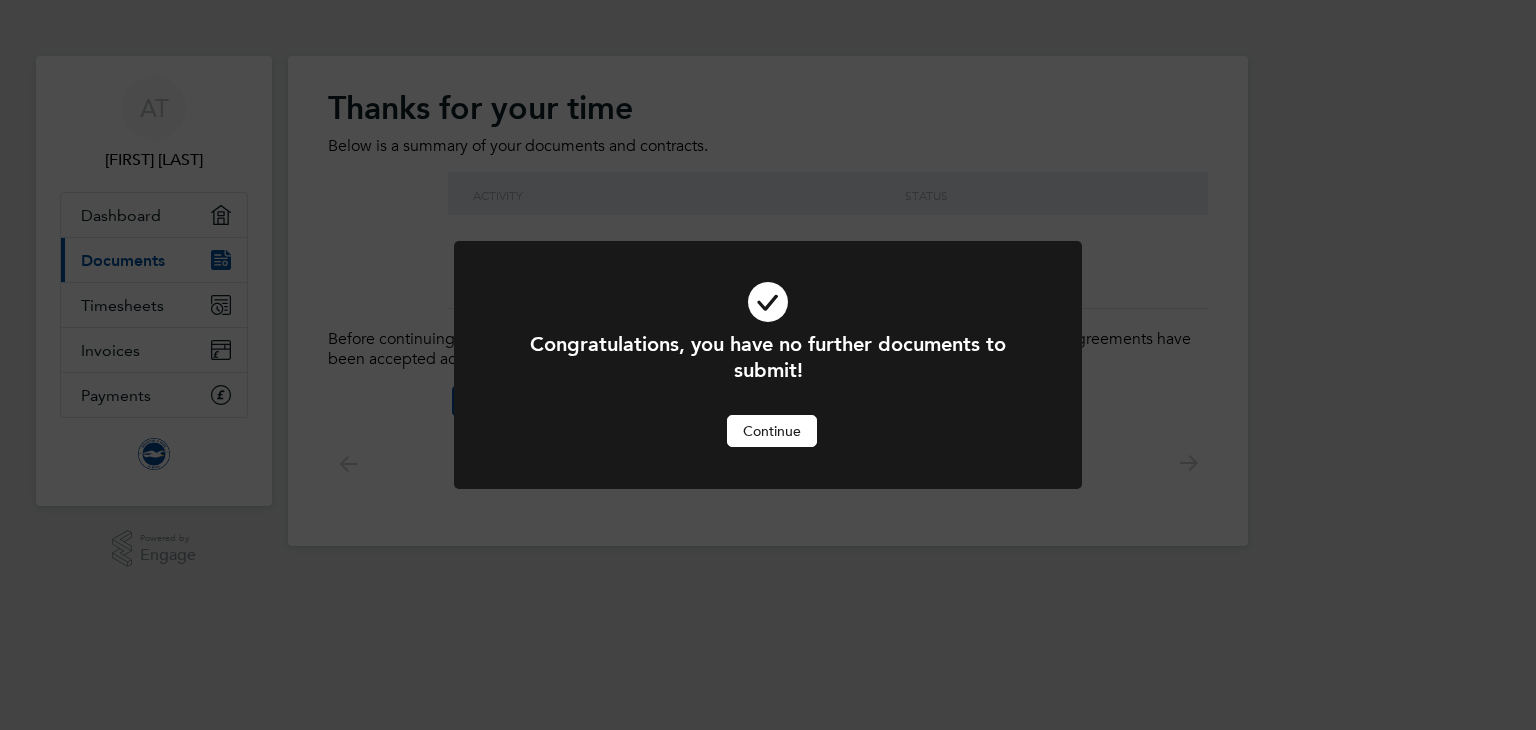 click on "Continue" at bounding box center (772, 431) 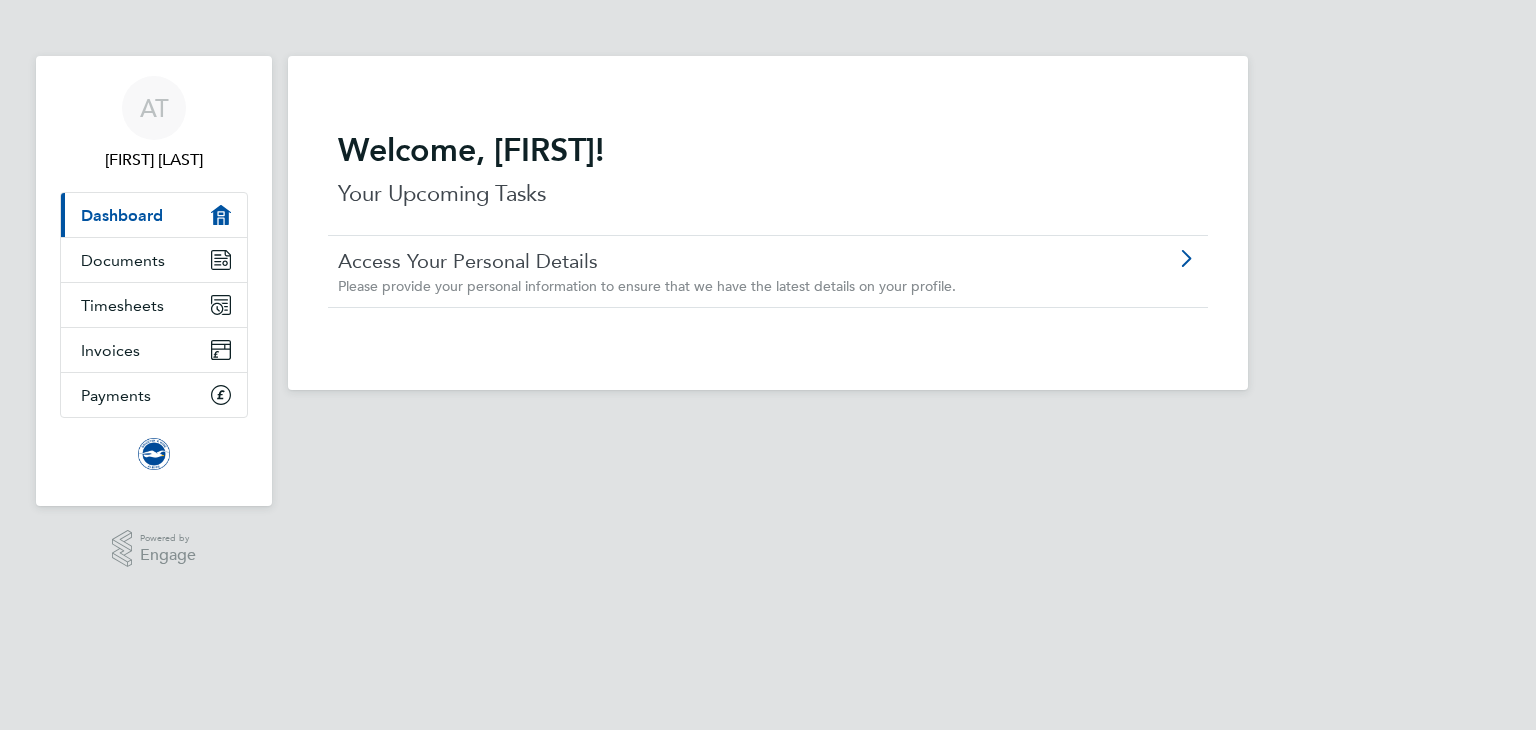 click on "Please provide your personal information to ensure that we have the latest details on your profile." 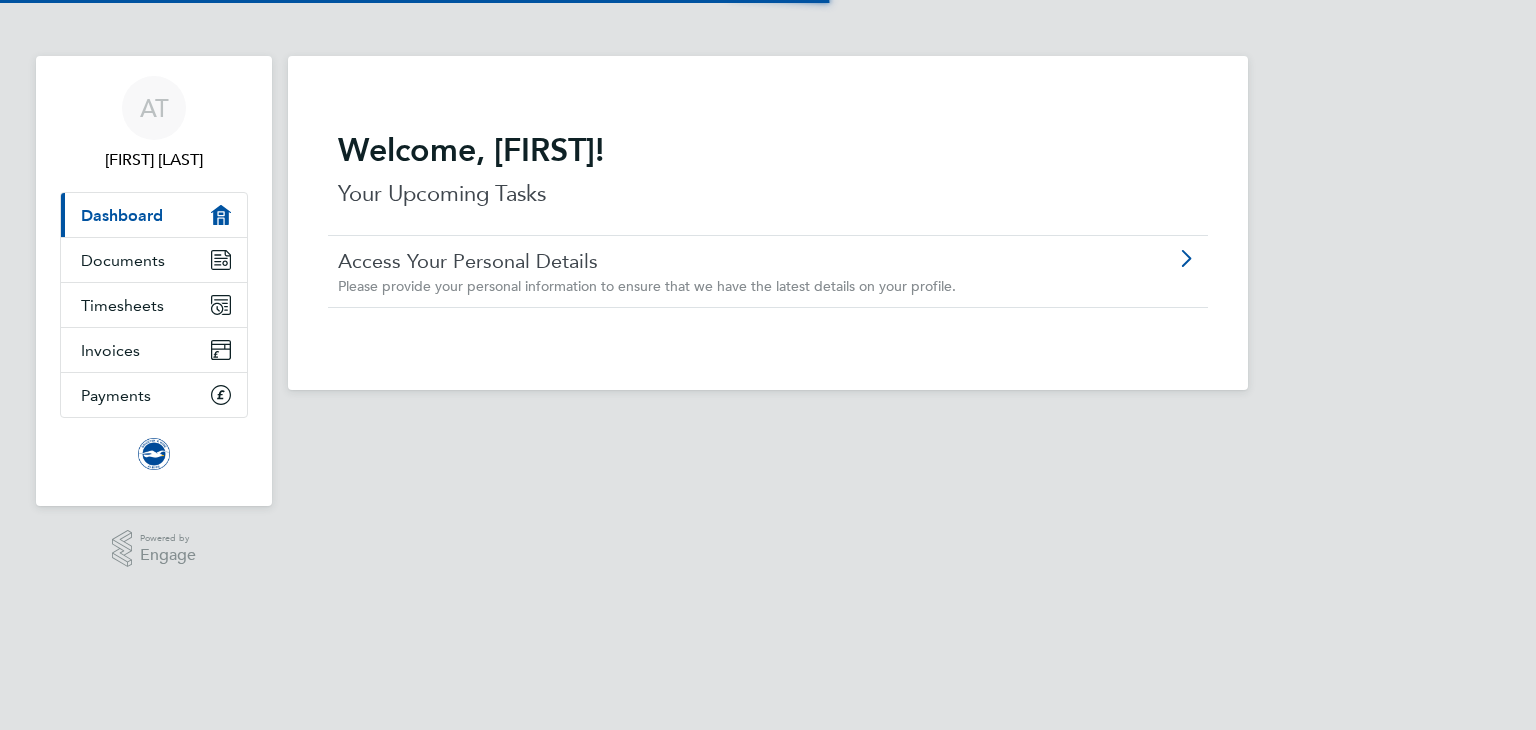 scroll, scrollTop: 0, scrollLeft: 0, axis: both 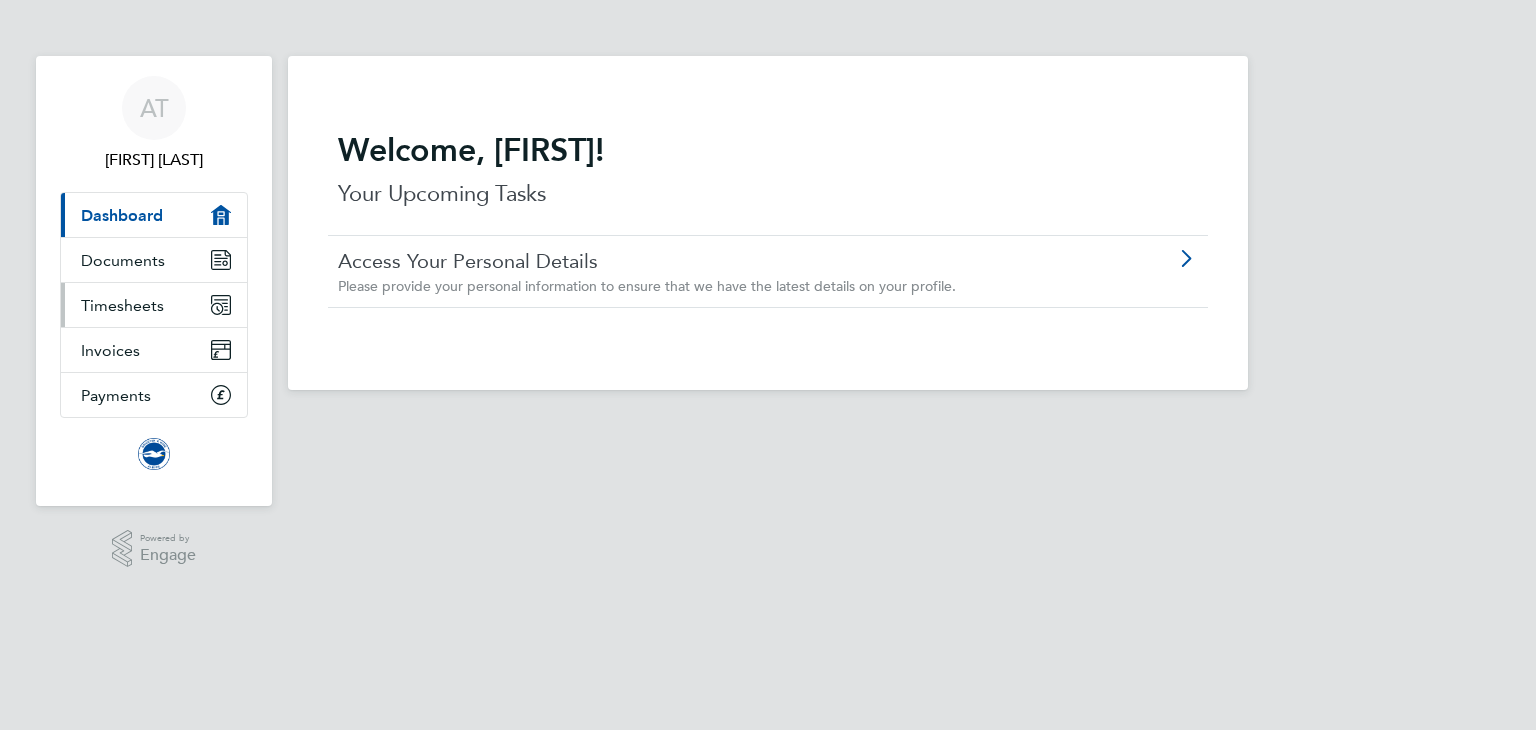 click on "Timesheets" at bounding box center (154, 305) 